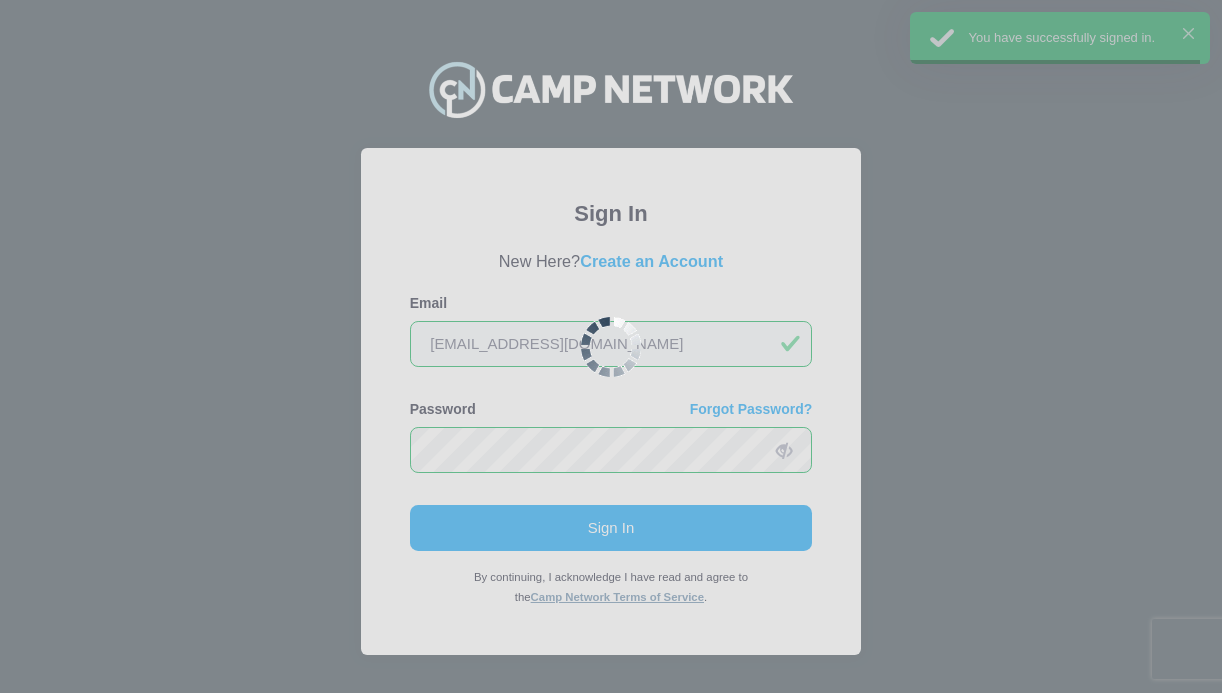 scroll, scrollTop: 0, scrollLeft: 0, axis: both 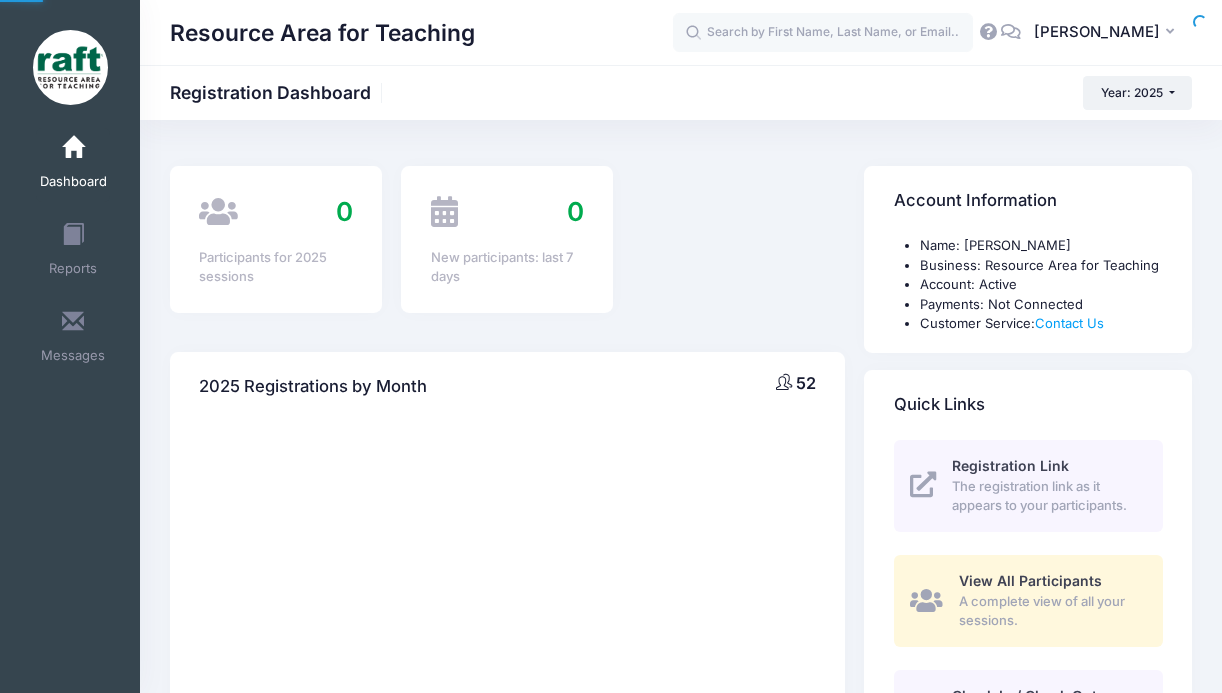 select 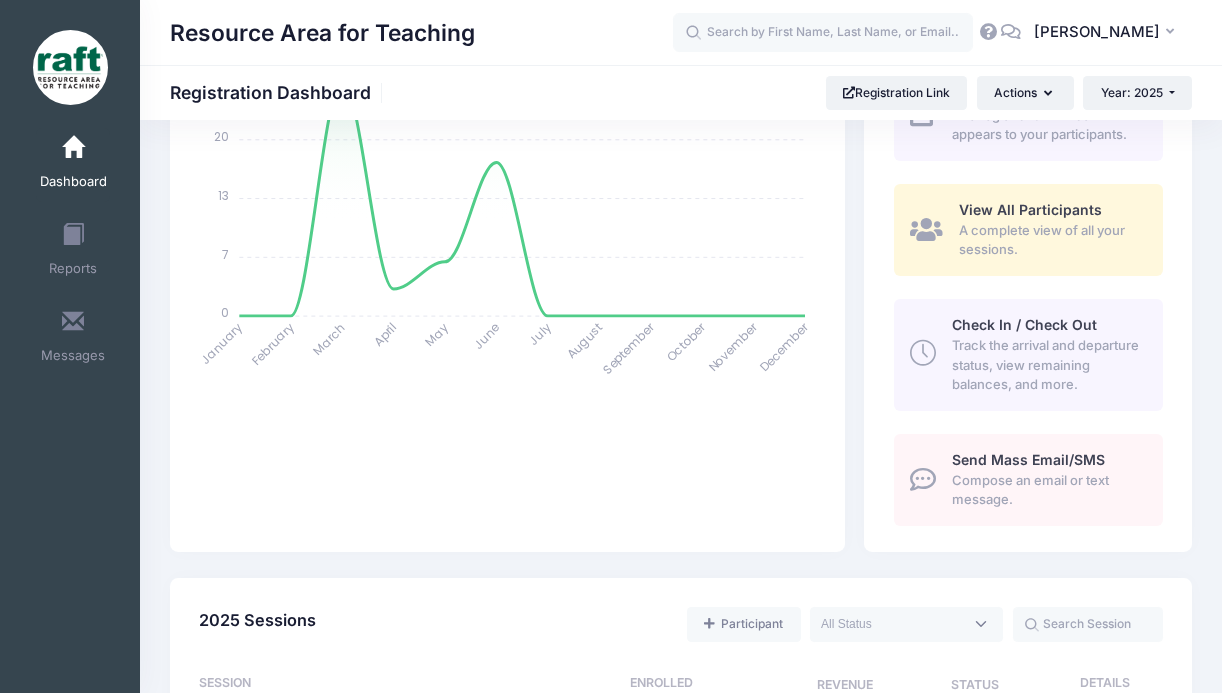 scroll, scrollTop: 375, scrollLeft: 0, axis: vertical 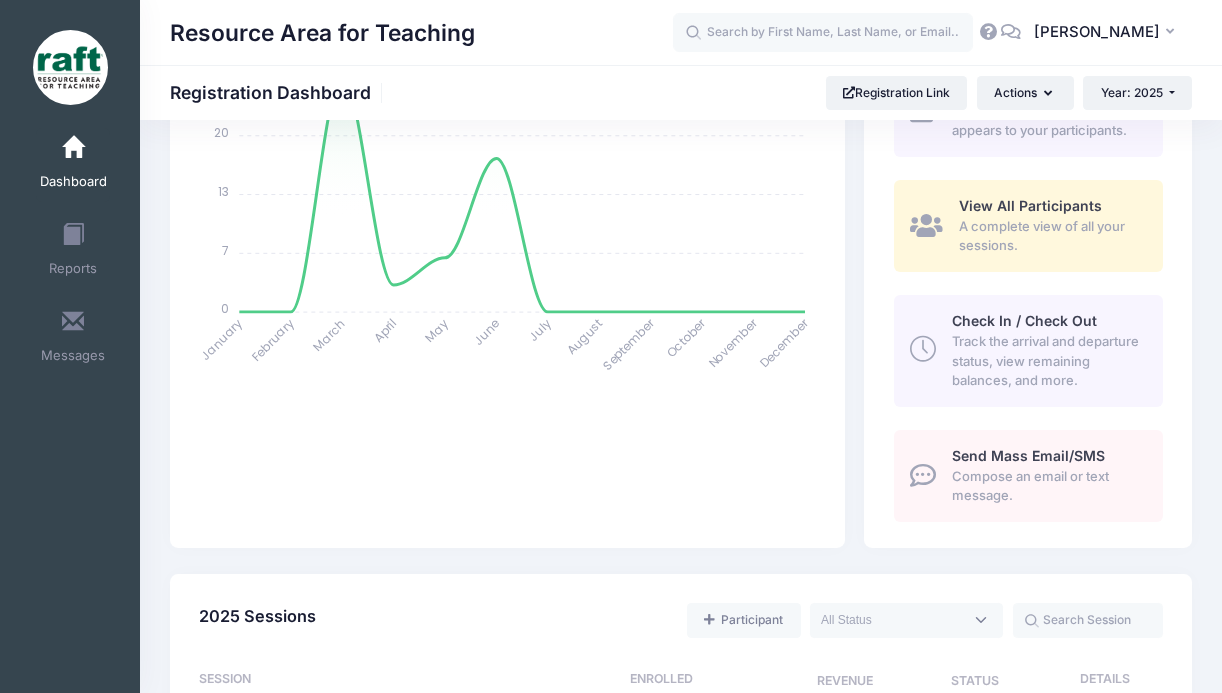 click on "Send Mass Email/SMS" at bounding box center (1028, 455) 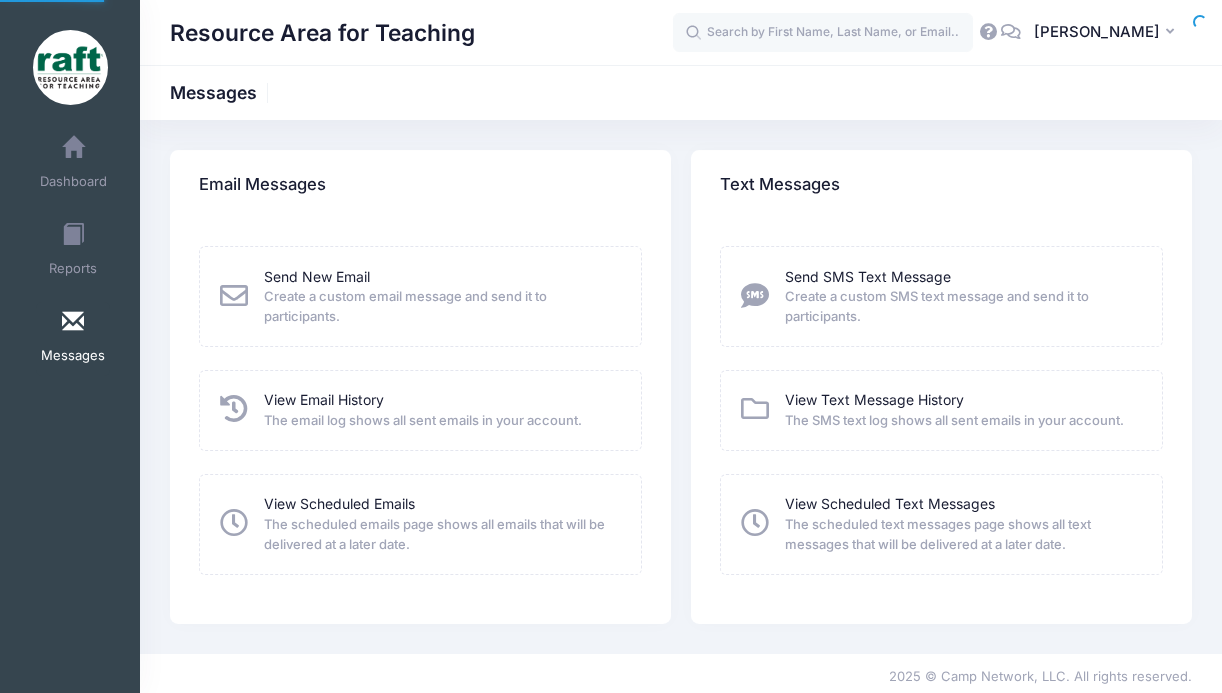 scroll, scrollTop: 0, scrollLeft: 0, axis: both 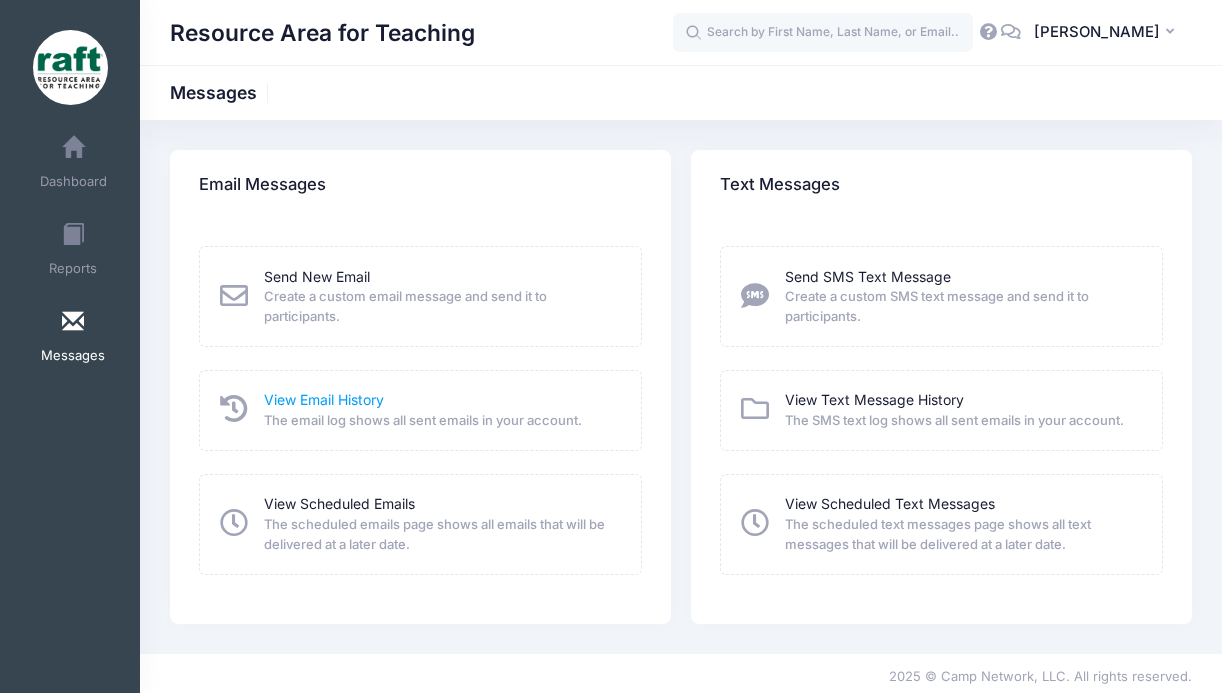 click on "View Email History" at bounding box center (324, 399) 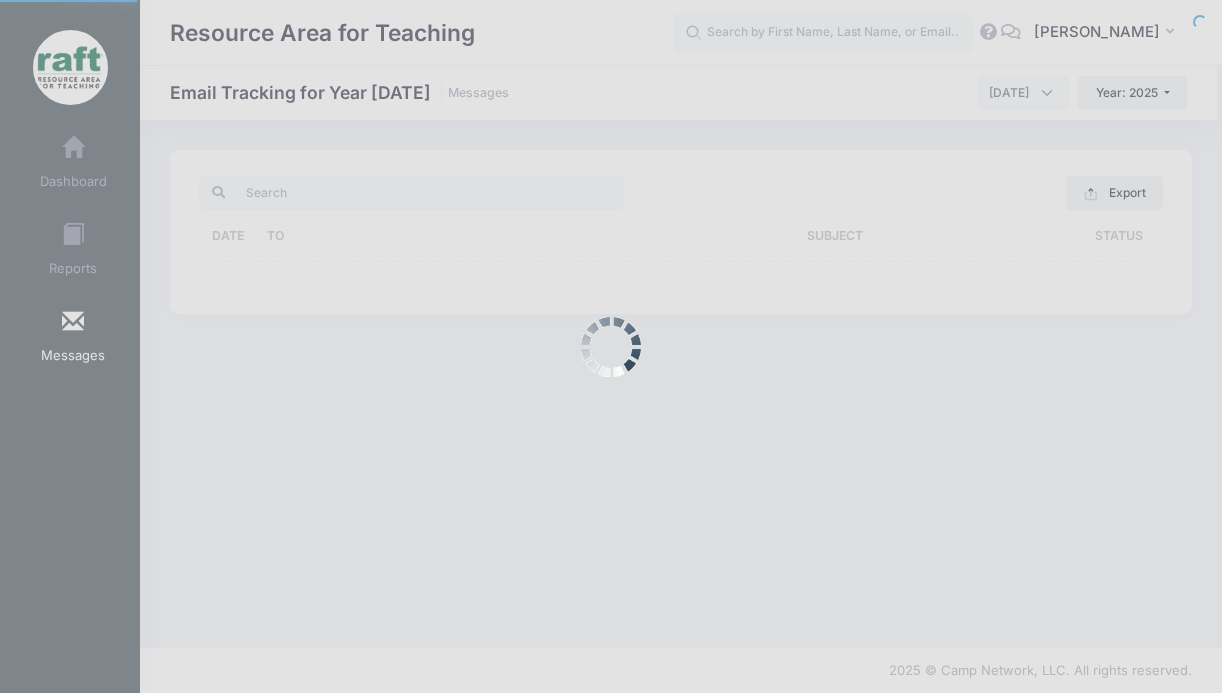 scroll, scrollTop: 0, scrollLeft: 0, axis: both 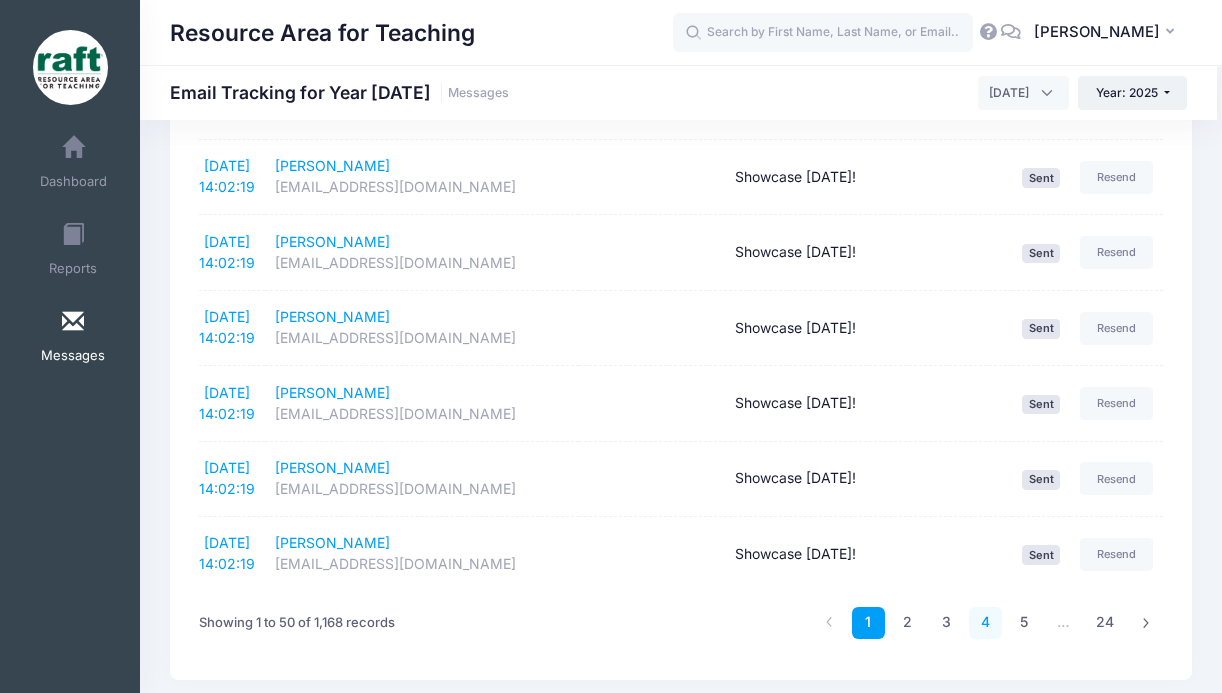 click on "4" at bounding box center (985, 623) 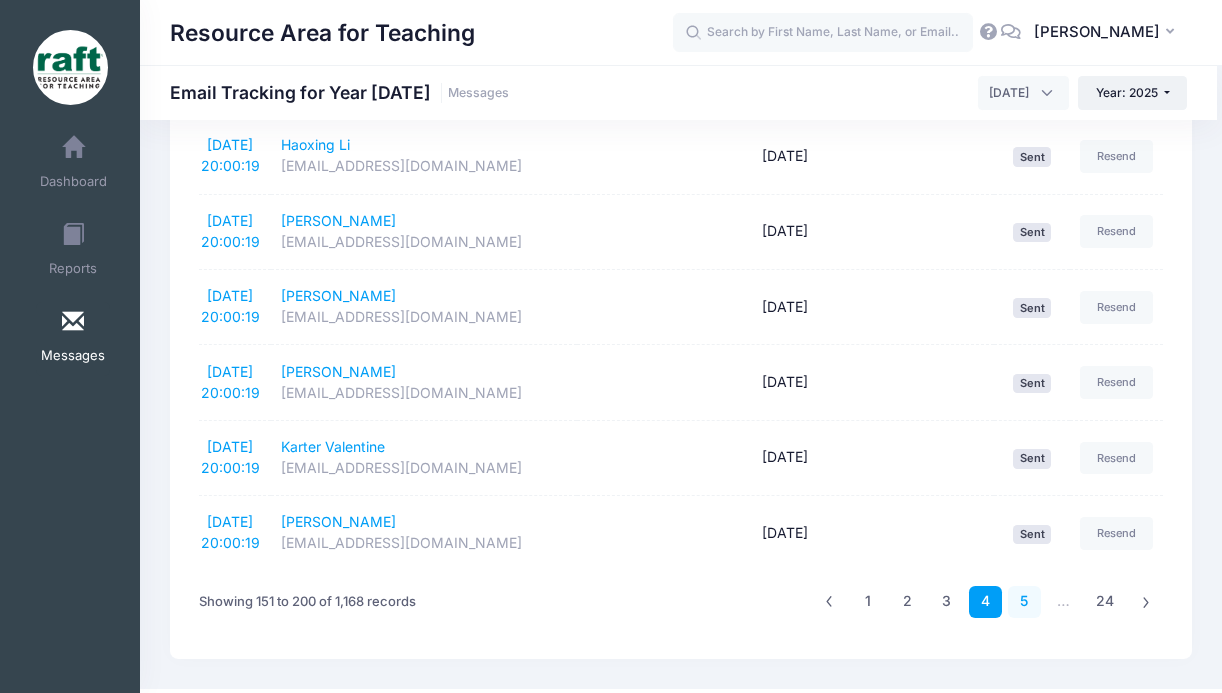 click on "5" at bounding box center (1024, 602) 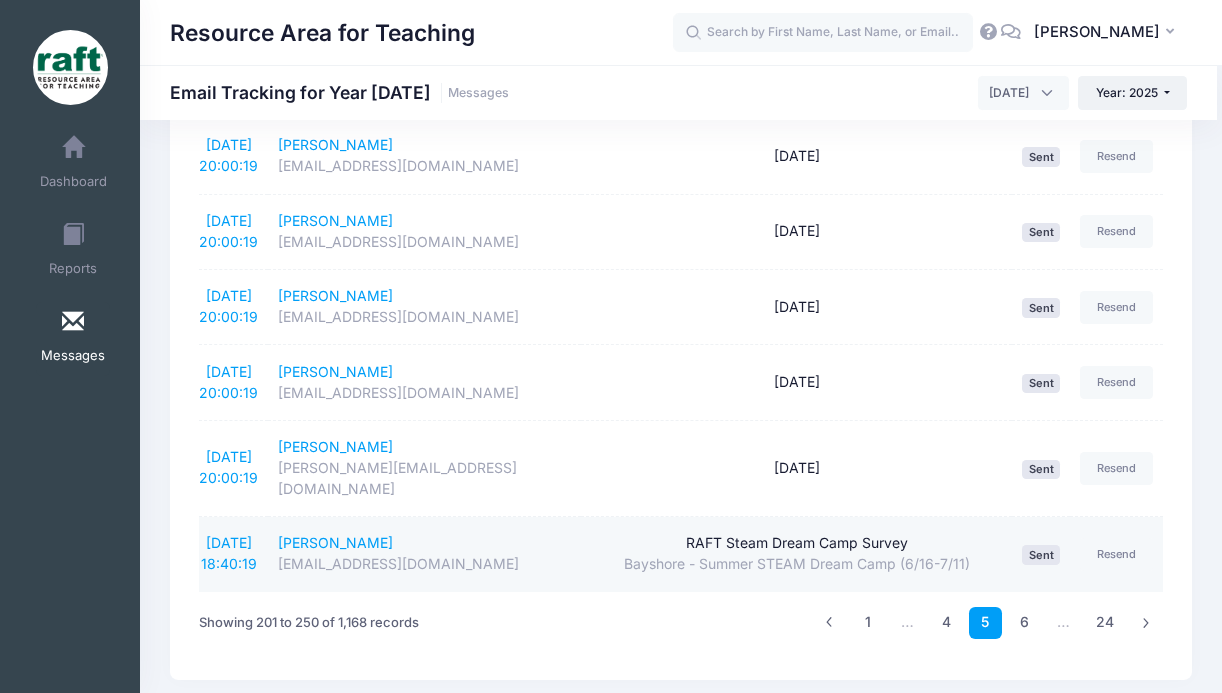 click on "RAFT Steam Dream Camp Survey Bayshore - Summer STEAM Dream Camp (6/16-7/11)" at bounding box center [796, 554] 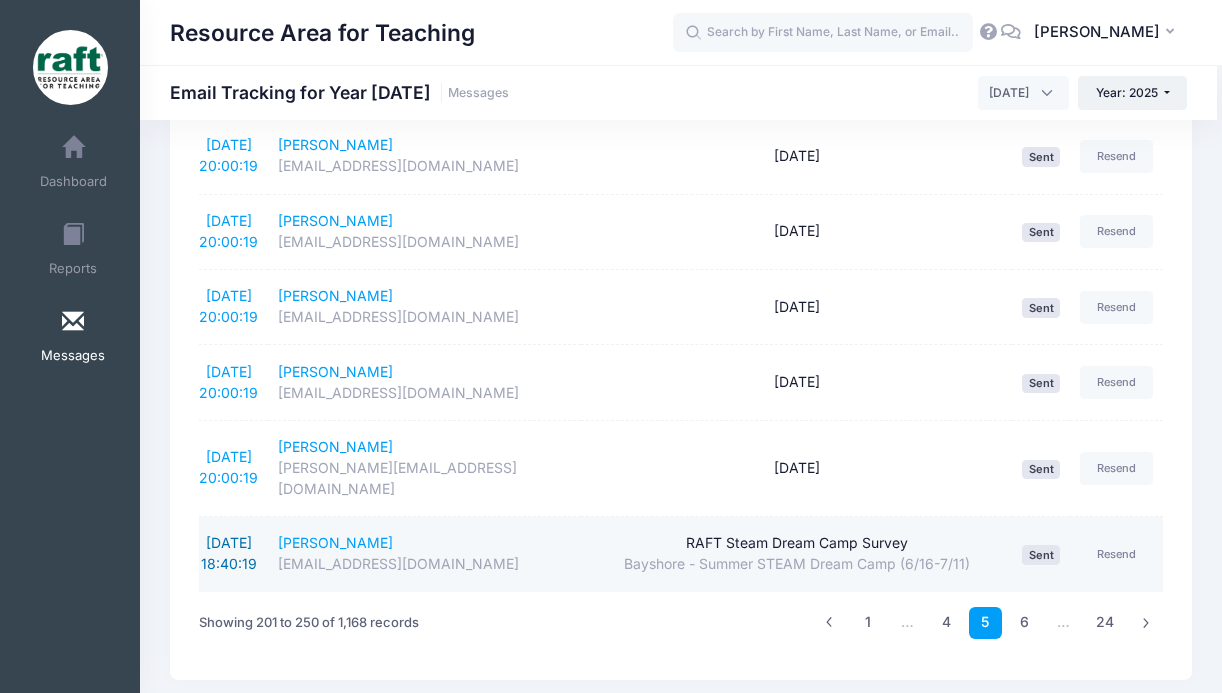 click on "7/9/2025 18:40:19" at bounding box center [229, 553] 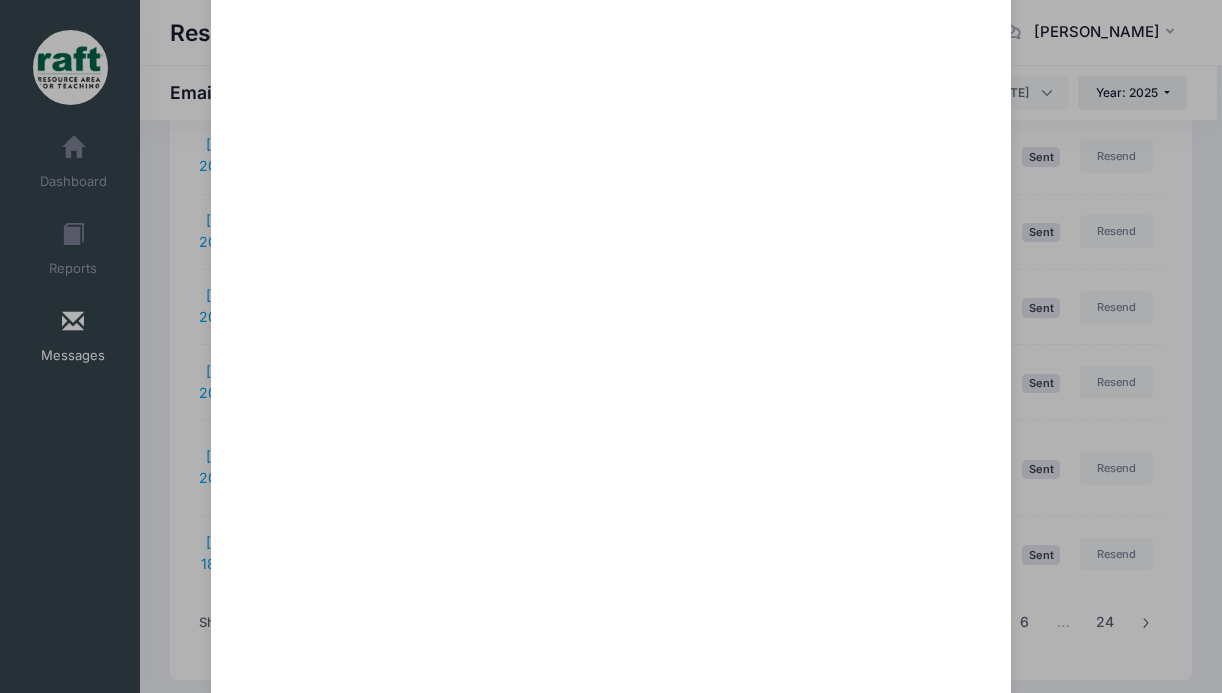 scroll, scrollTop: 0, scrollLeft: 0, axis: both 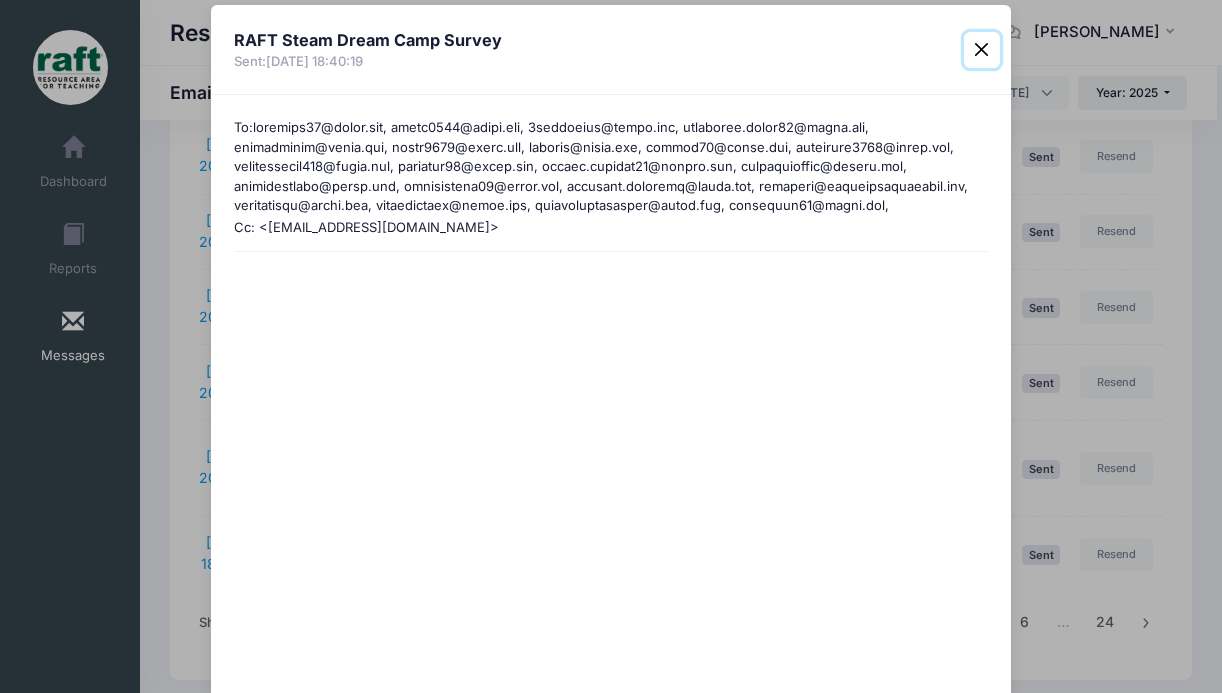 click at bounding box center [982, 50] 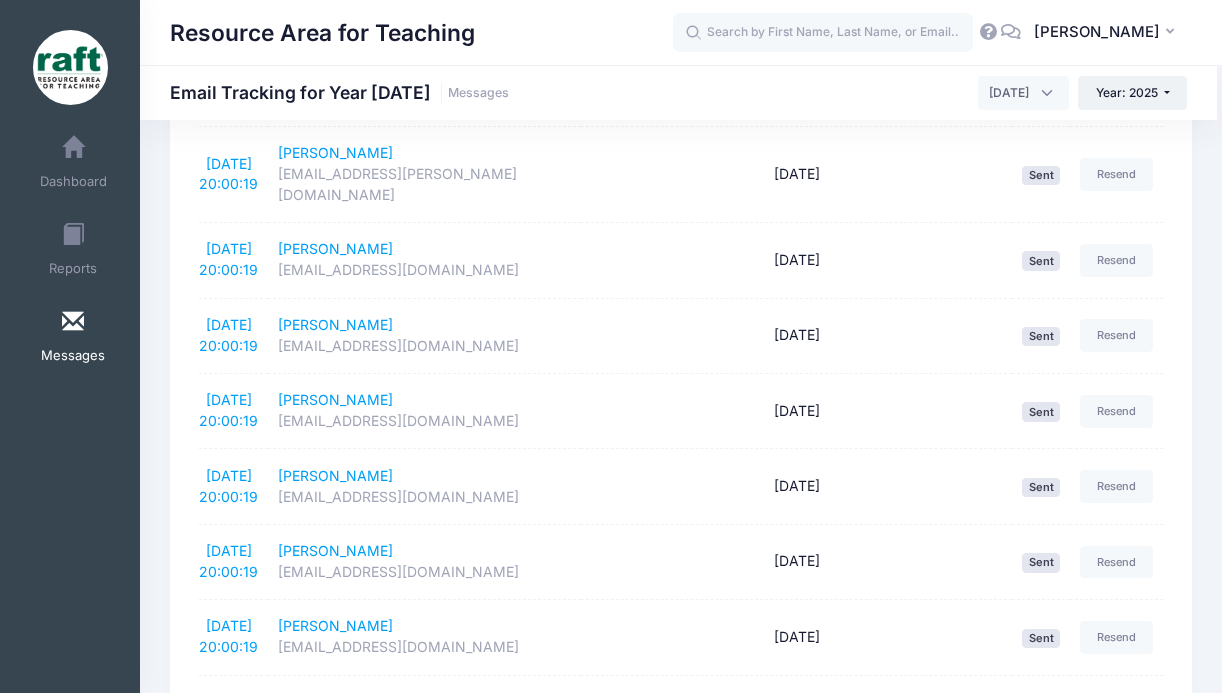 scroll, scrollTop: 531, scrollLeft: 0, axis: vertical 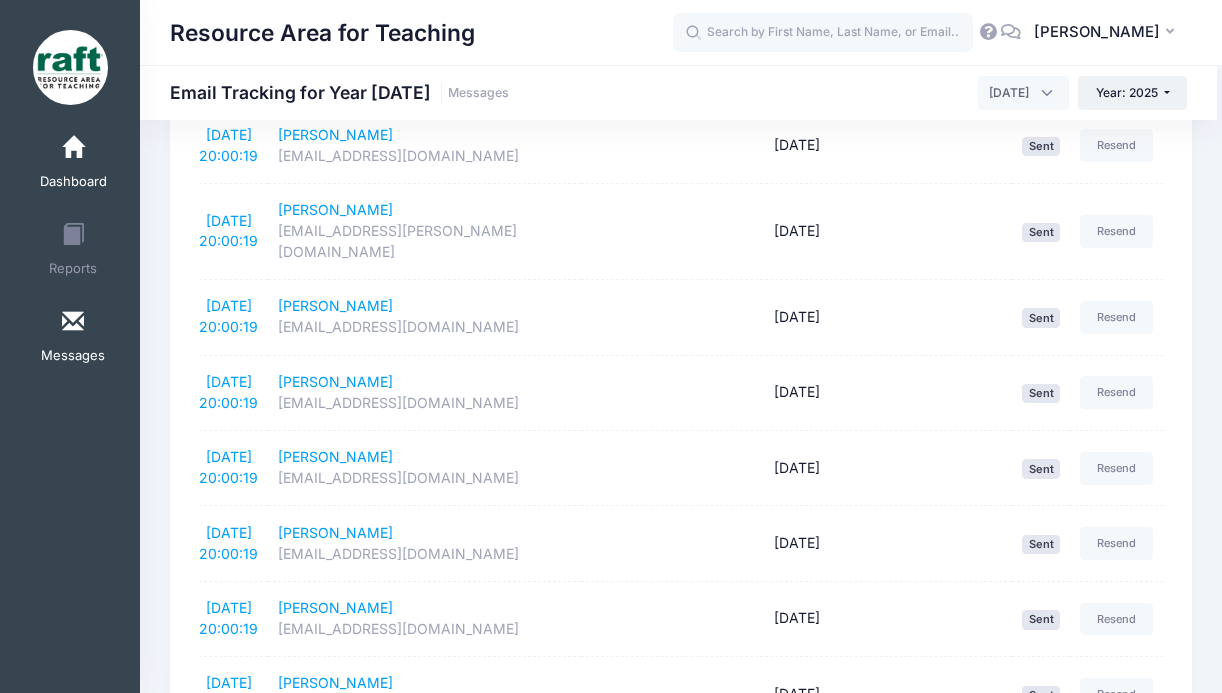 click at bounding box center (73, 148) 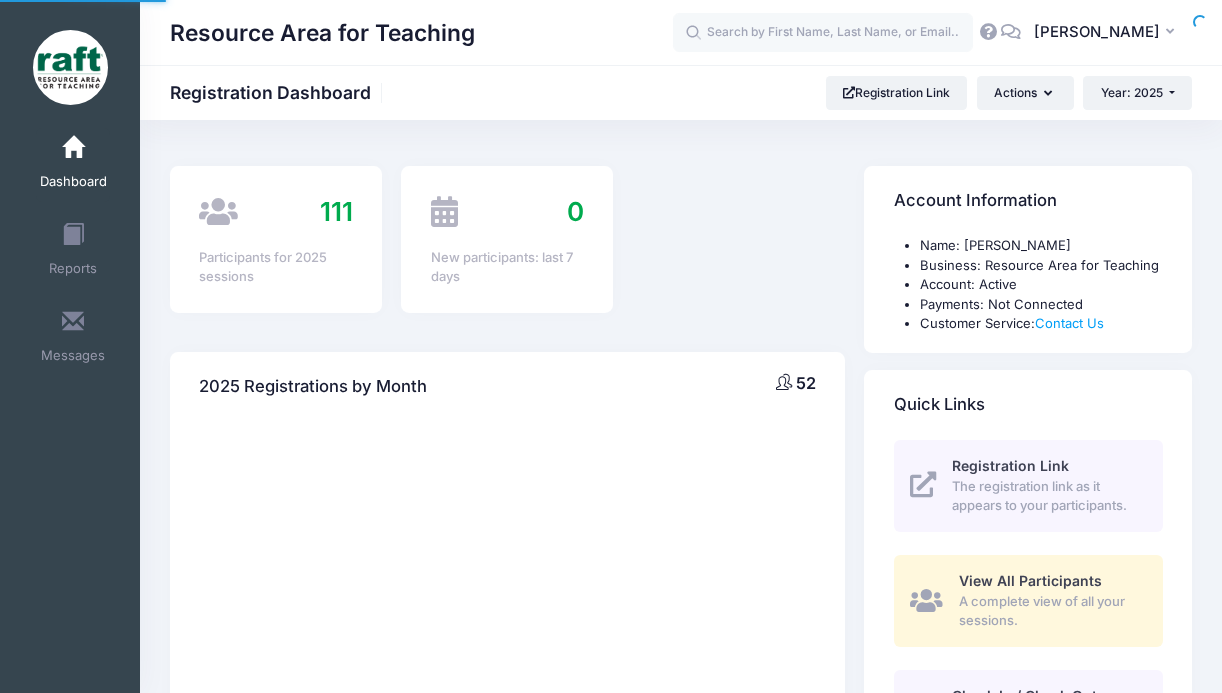 scroll, scrollTop: 0, scrollLeft: 0, axis: both 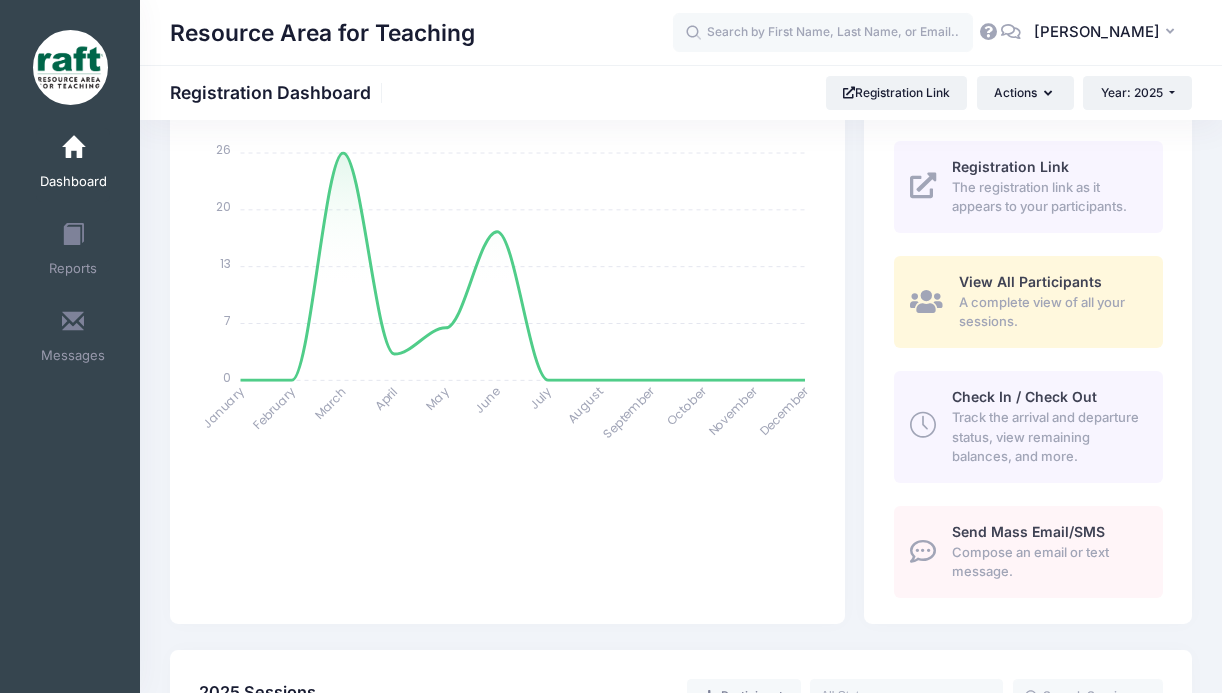 click on "Send Mass Email/SMS
Compose an email or text message." at bounding box center (1046, 552) 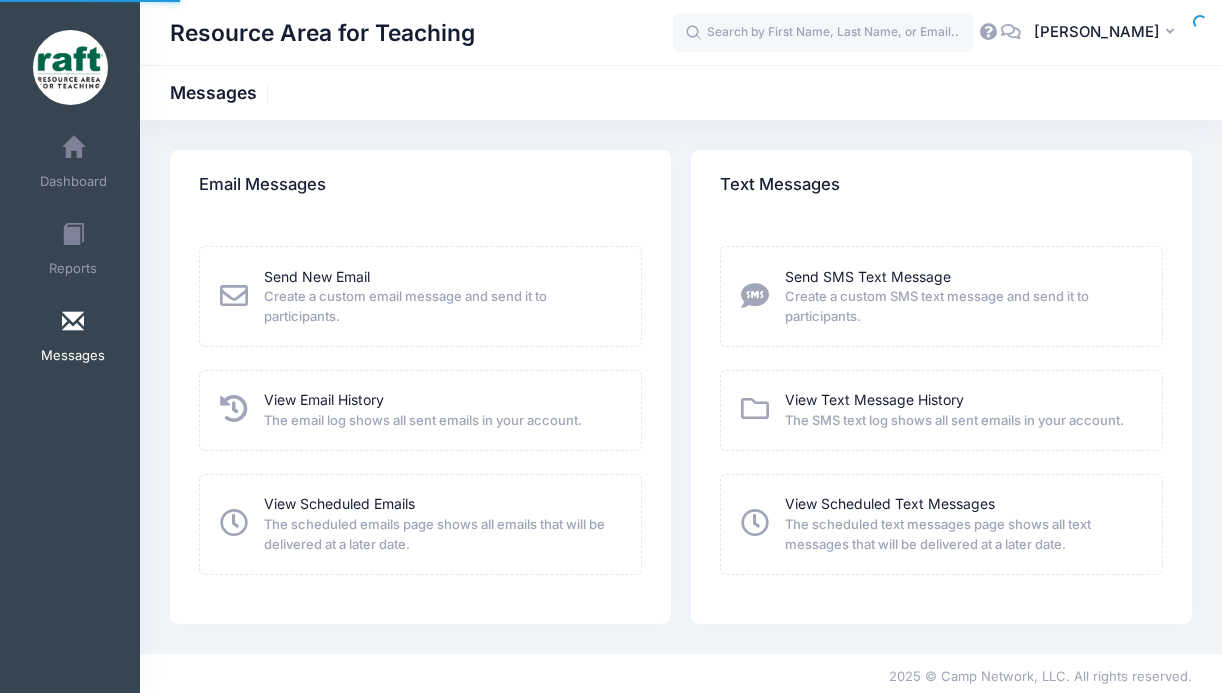 scroll, scrollTop: 0, scrollLeft: 0, axis: both 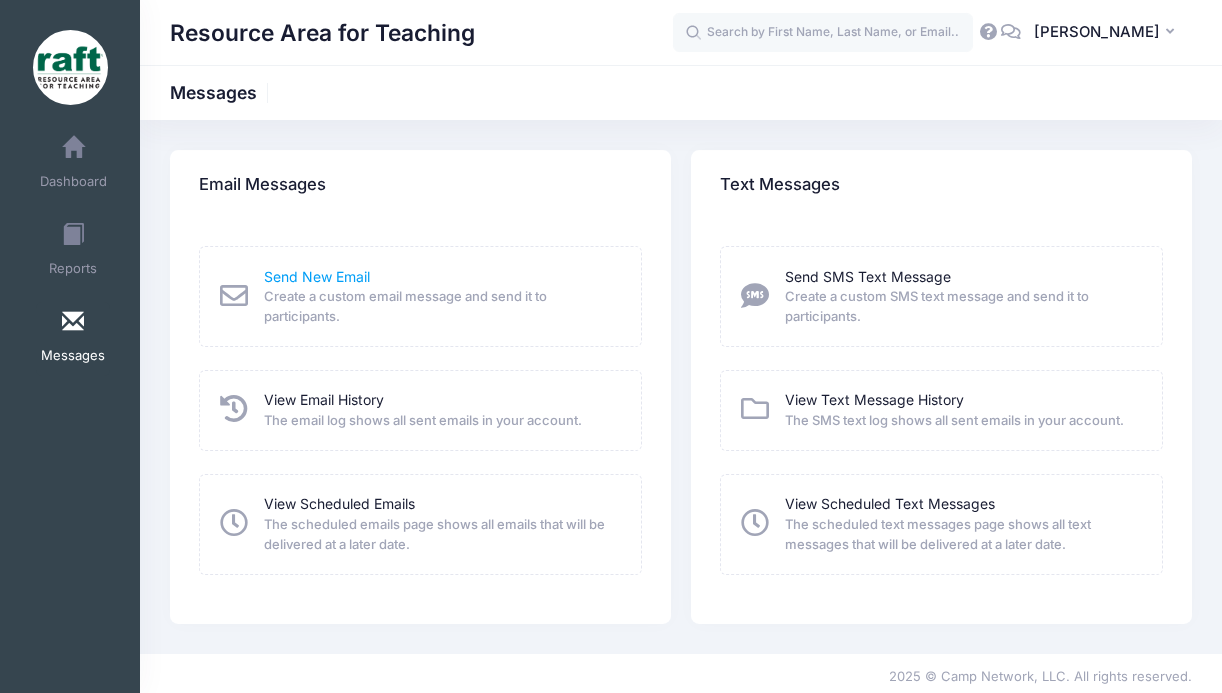 click on "Send New Email" at bounding box center [317, 276] 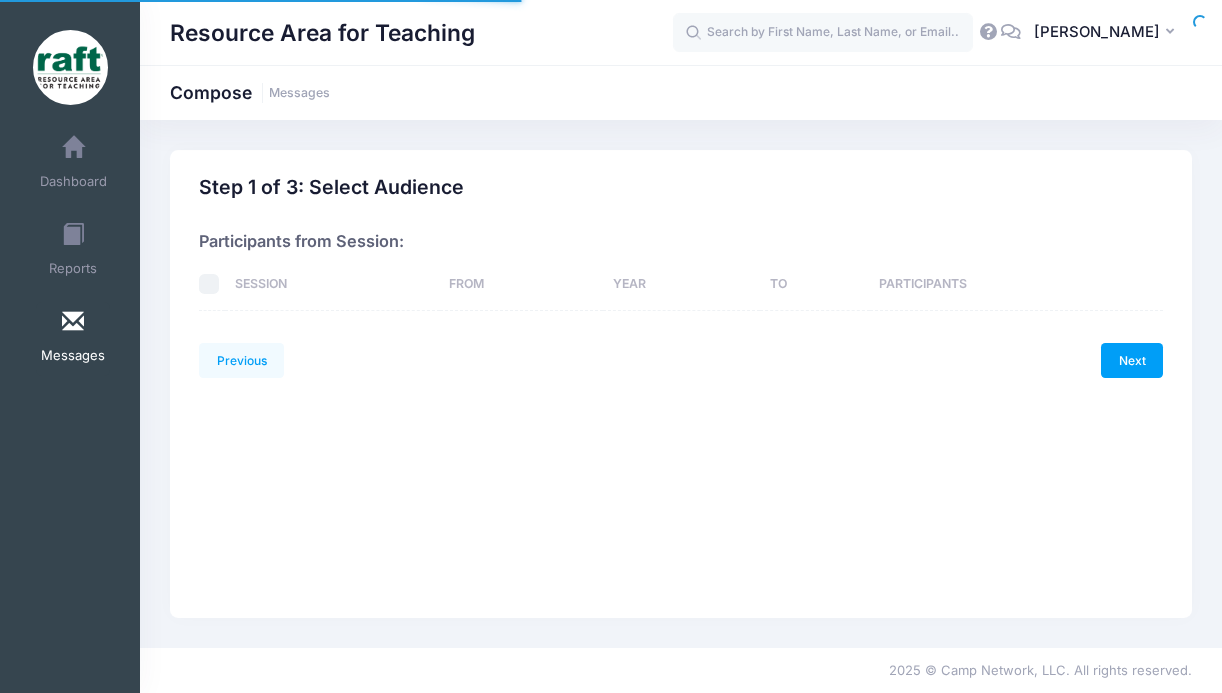 scroll, scrollTop: 0, scrollLeft: 0, axis: both 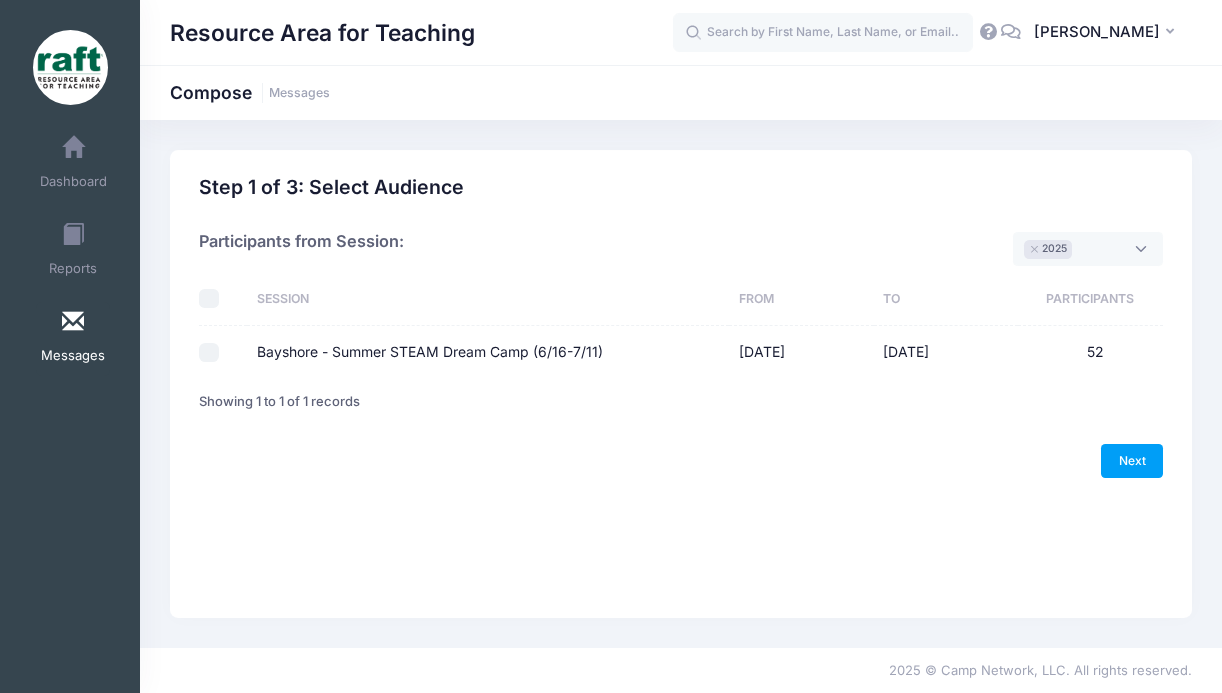click on "Bayshore - Summer STEAM Dream Camp (6/16-7/11)" at bounding box center [209, 353] 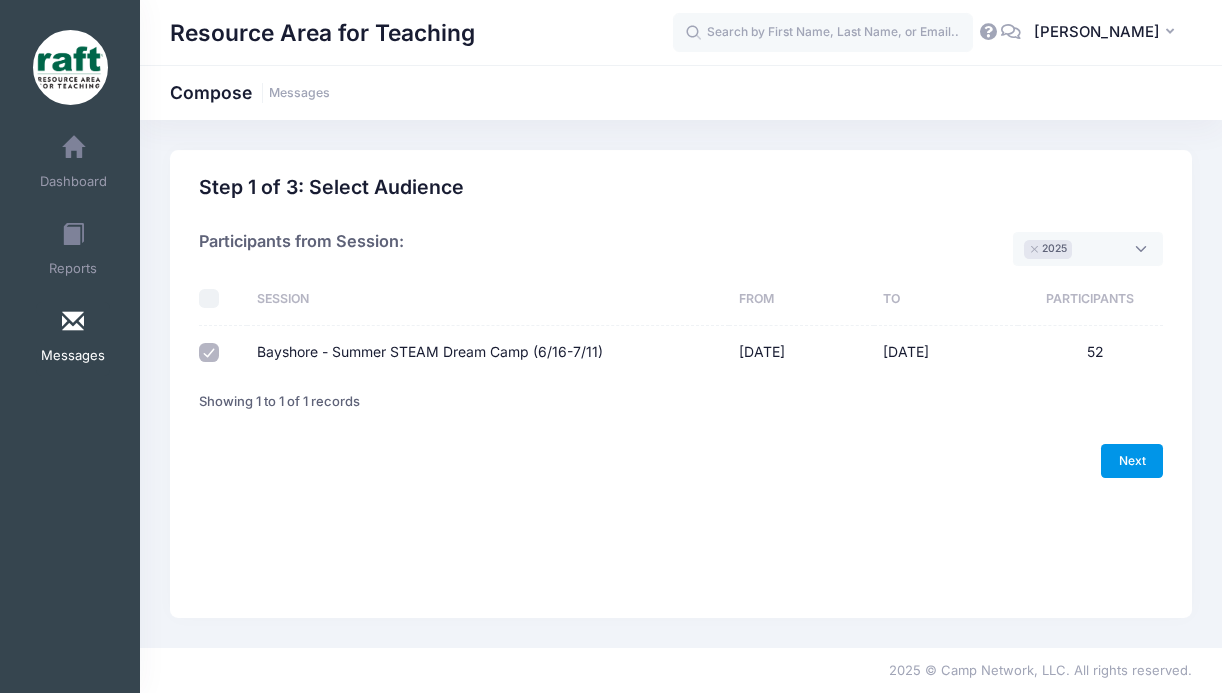 click on "Next" at bounding box center [1132, 461] 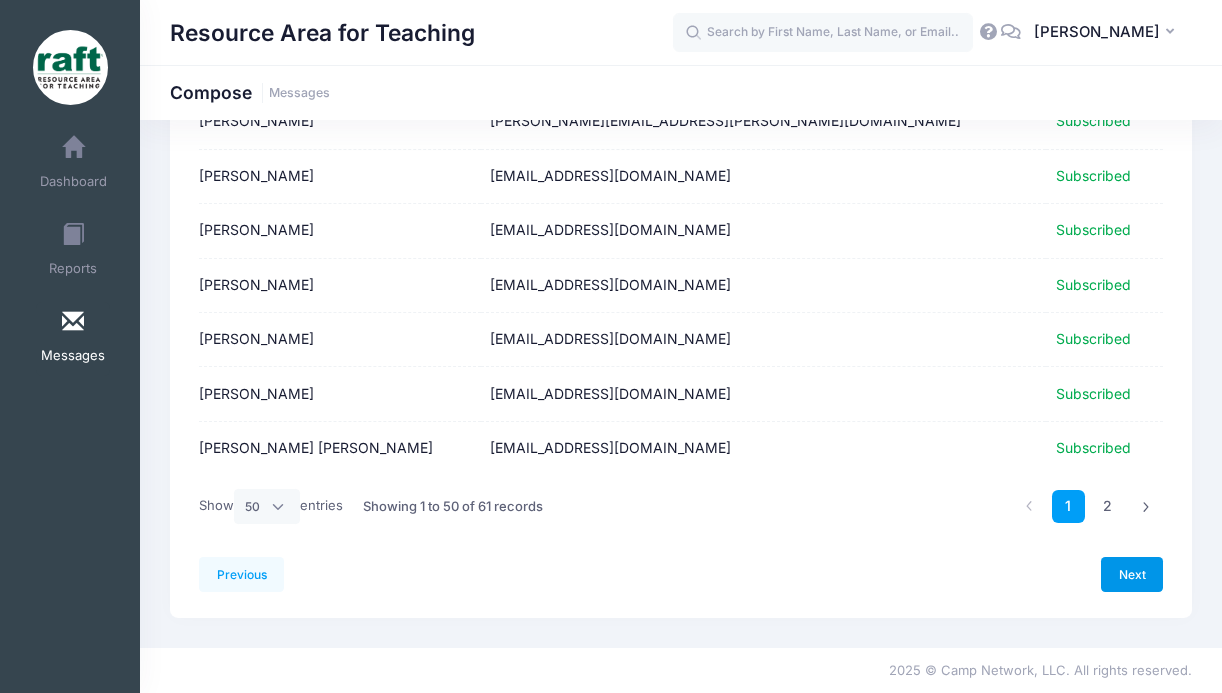 click on "Next" at bounding box center [1132, 574] 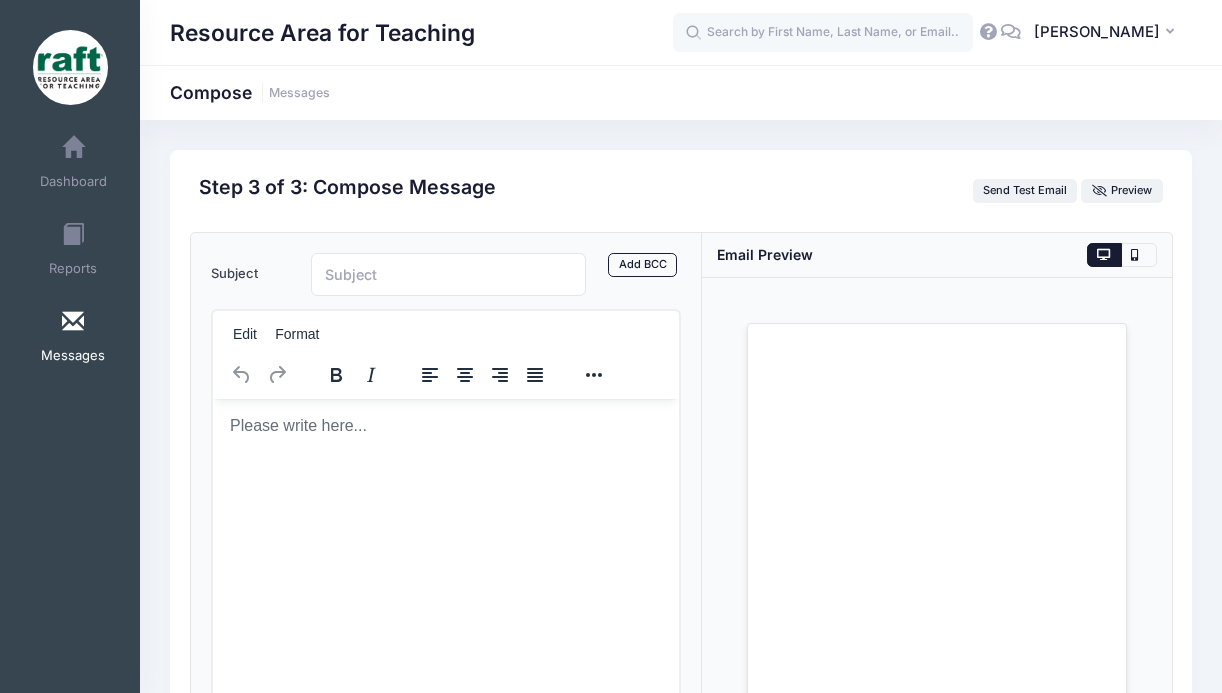 scroll, scrollTop: 0, scrollLeft: 0, axis: both 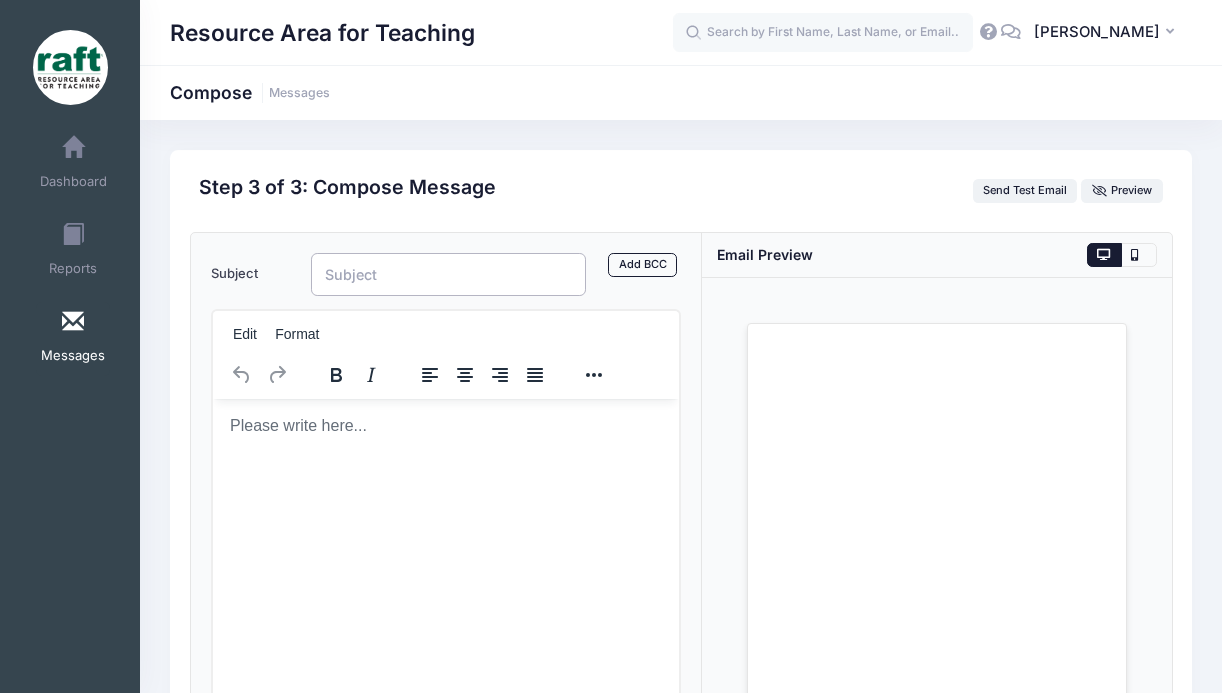 click on "Subject" at bounding box center [448, 274] 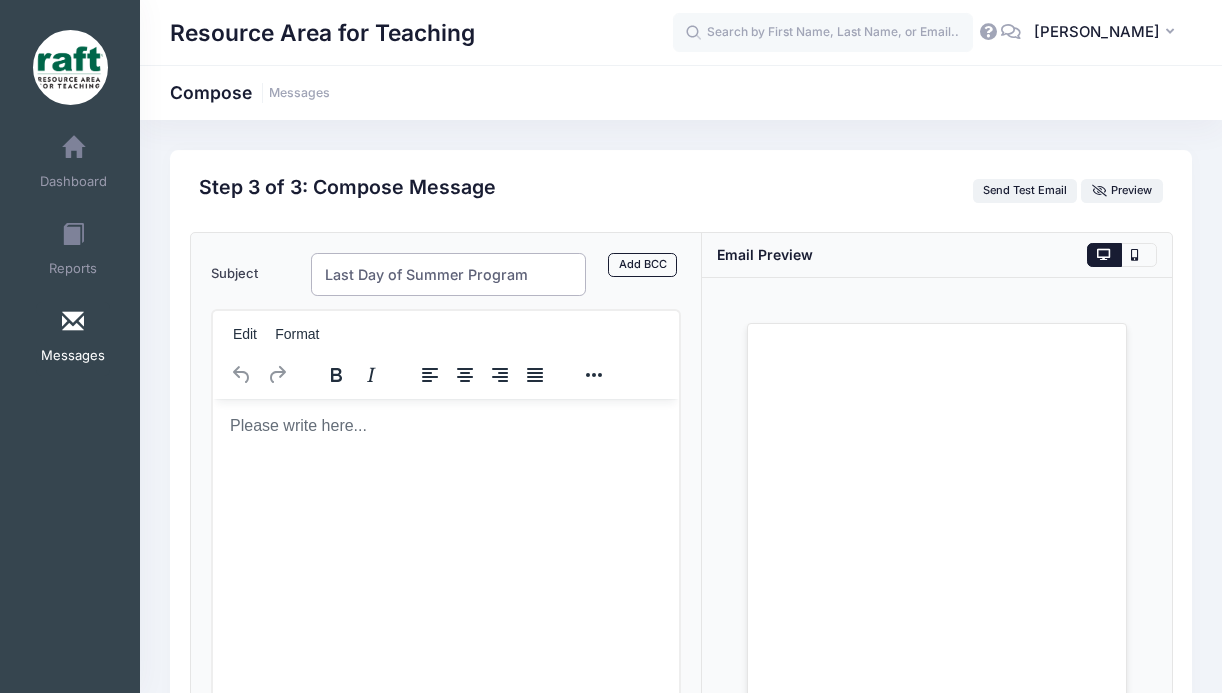 type on "Last Day of Summer Program" 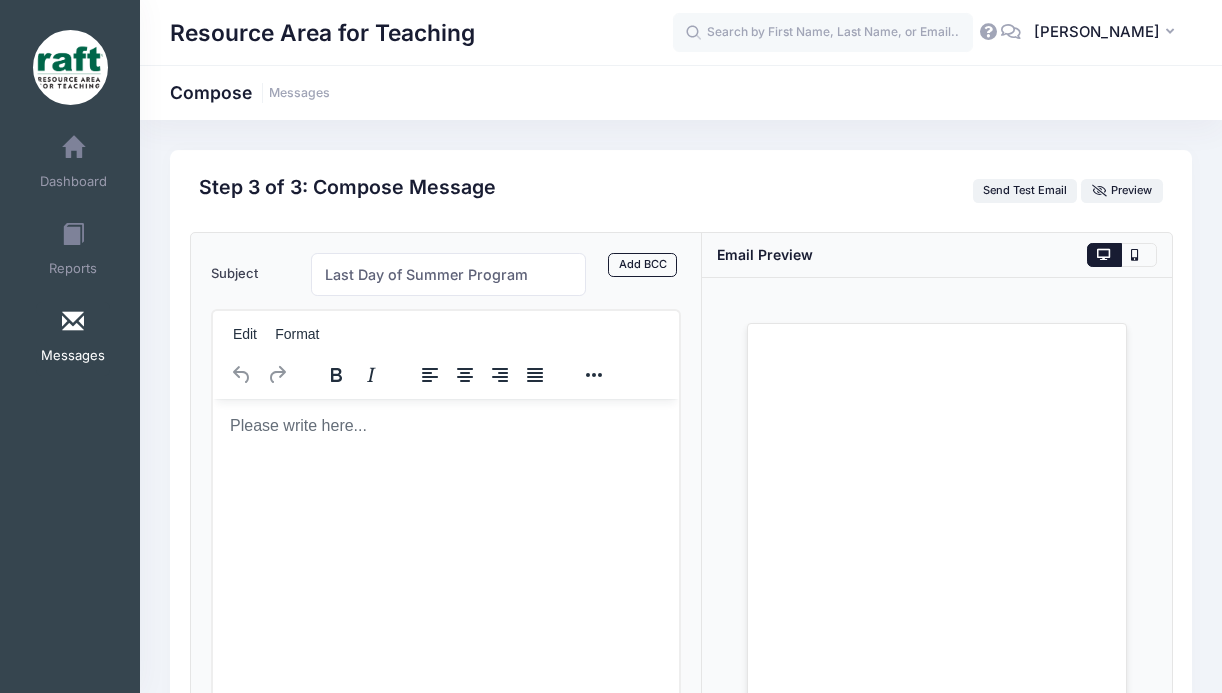 click at bounding box center (445, 425) 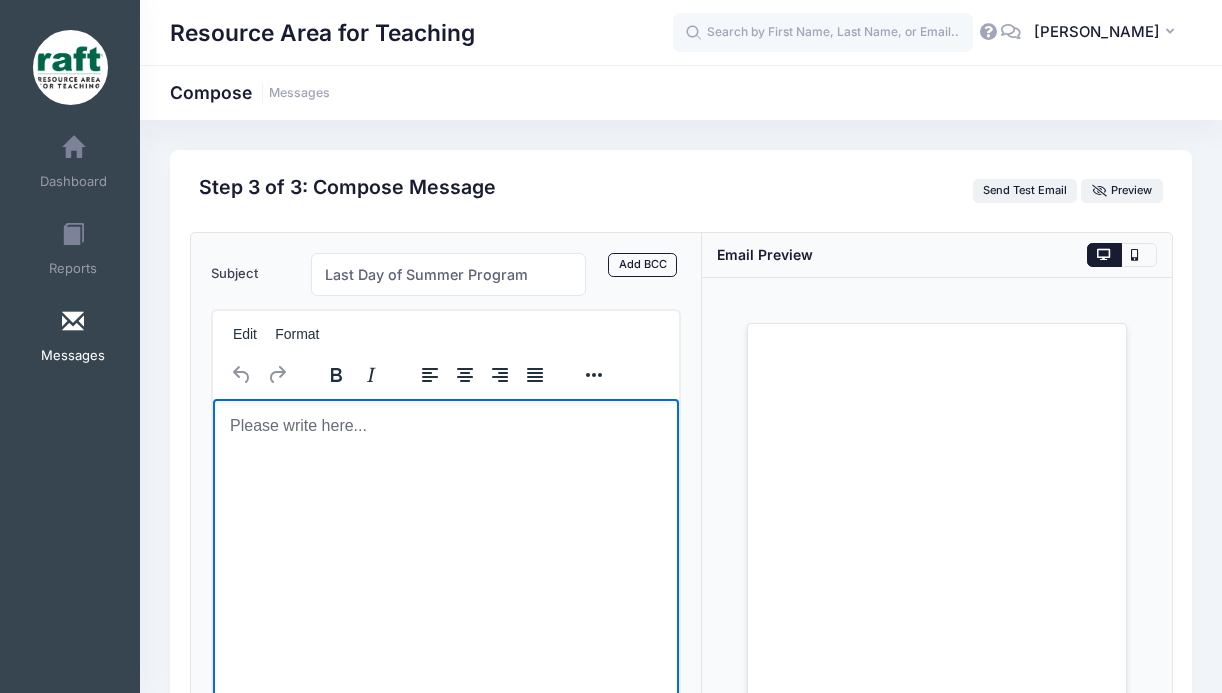 type 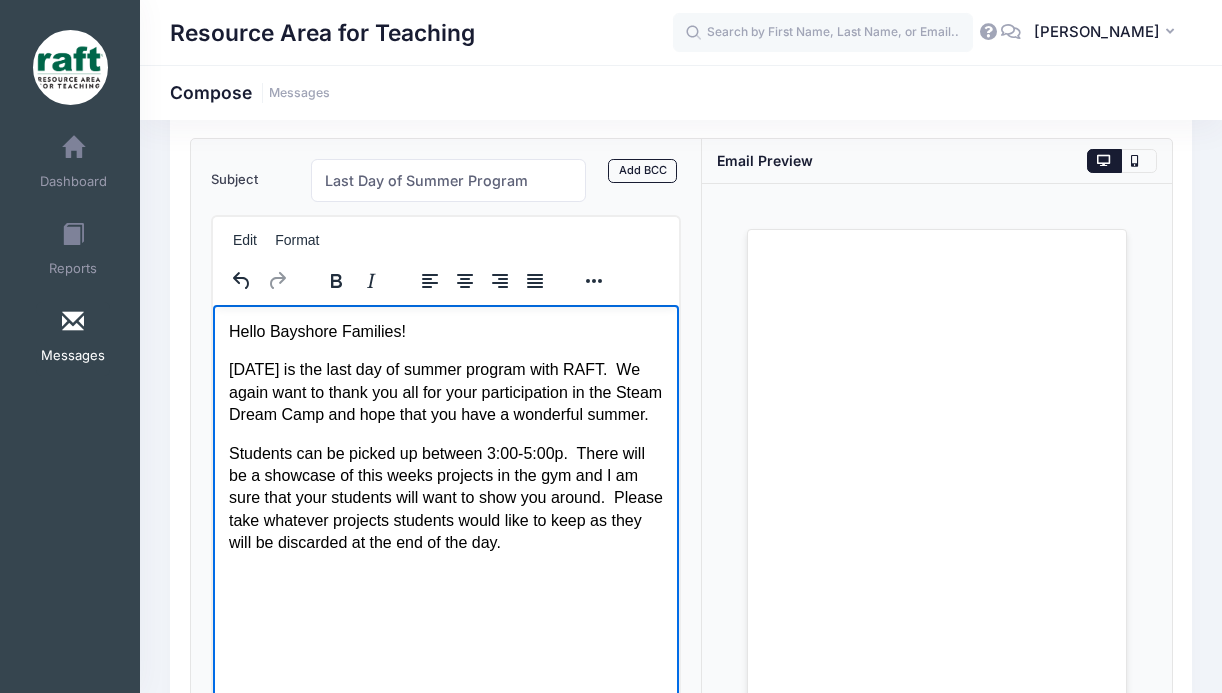 scroll, scrollTop: 101, scrollLeft: 0, axis: vertical 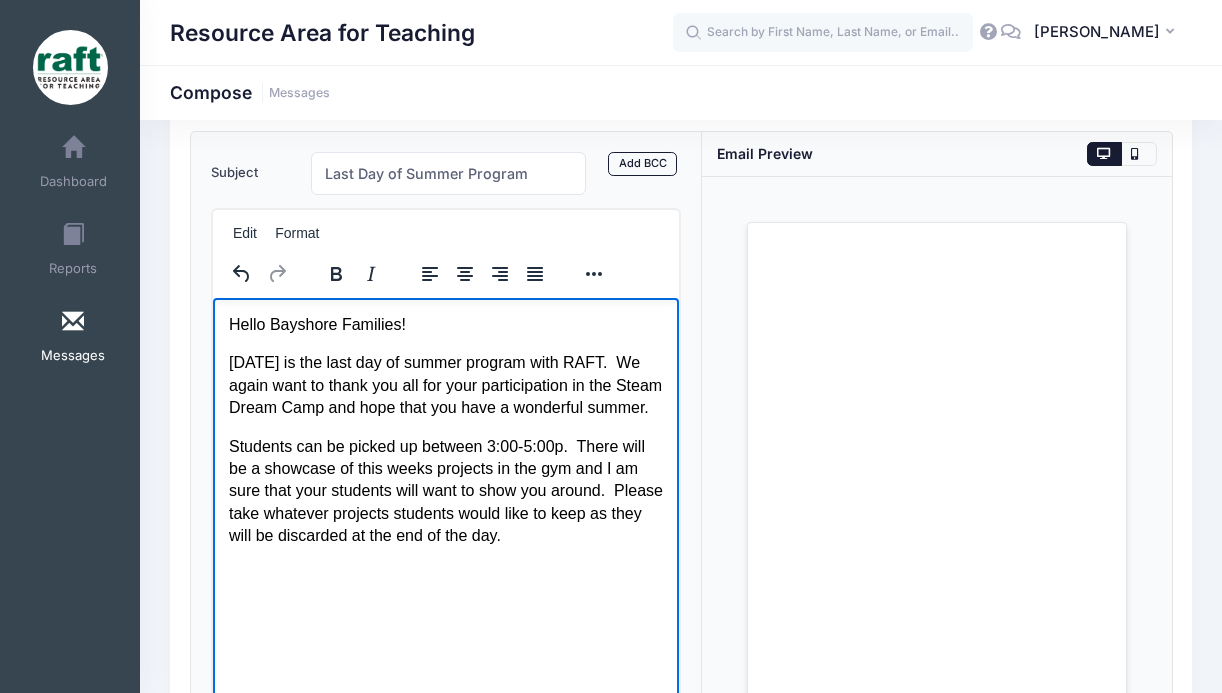 drag, startPoint x: 613, startPoint y: 364, endPoint x: 305, endPoint y: 428, distance: 314.57907 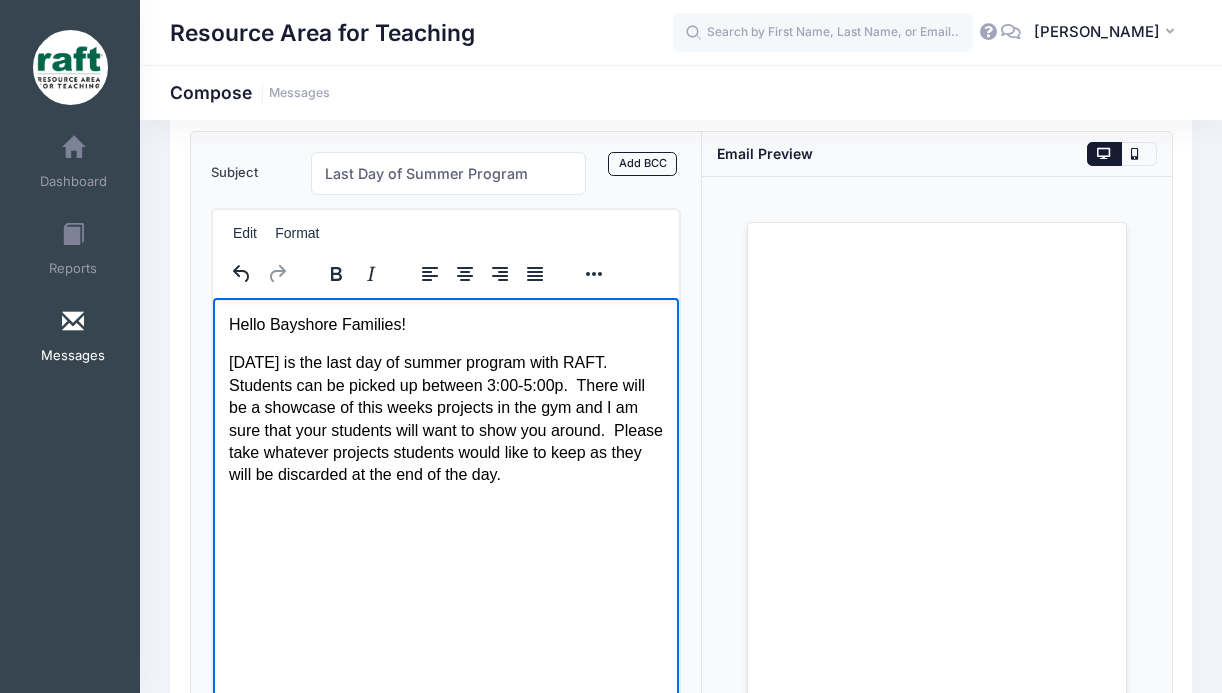 click on "[DATE] is the last day of summer program with RAFT. St udents can be picked up between 3:00-5:00p.  There will be a showcase of this weeks projects in the gym and I am sure that your students will want to show you around.  Please take whatever projects students would like to keep as they will be discarded at the end of the day." at bounding box center [445, 418] 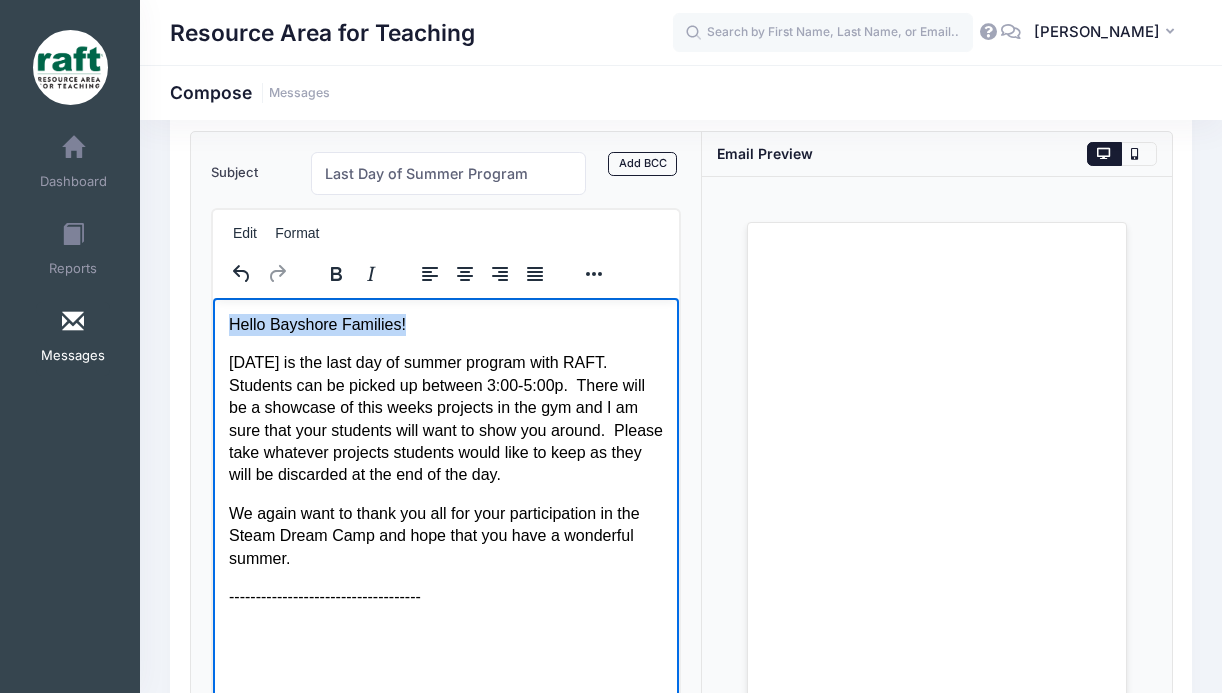 drag, startPoint x: 414, startPoint y: 325, endPoint x: 227, endPoint y: 321, distance: 187.04277 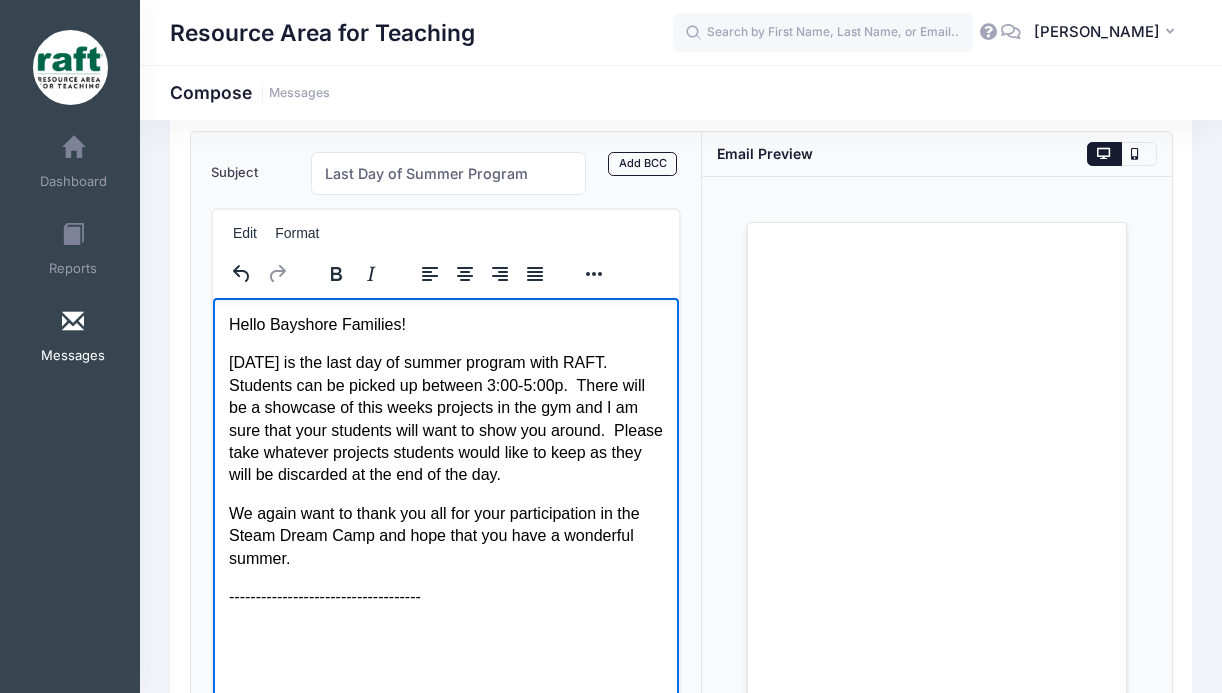 click at bounding box center [445, 634] 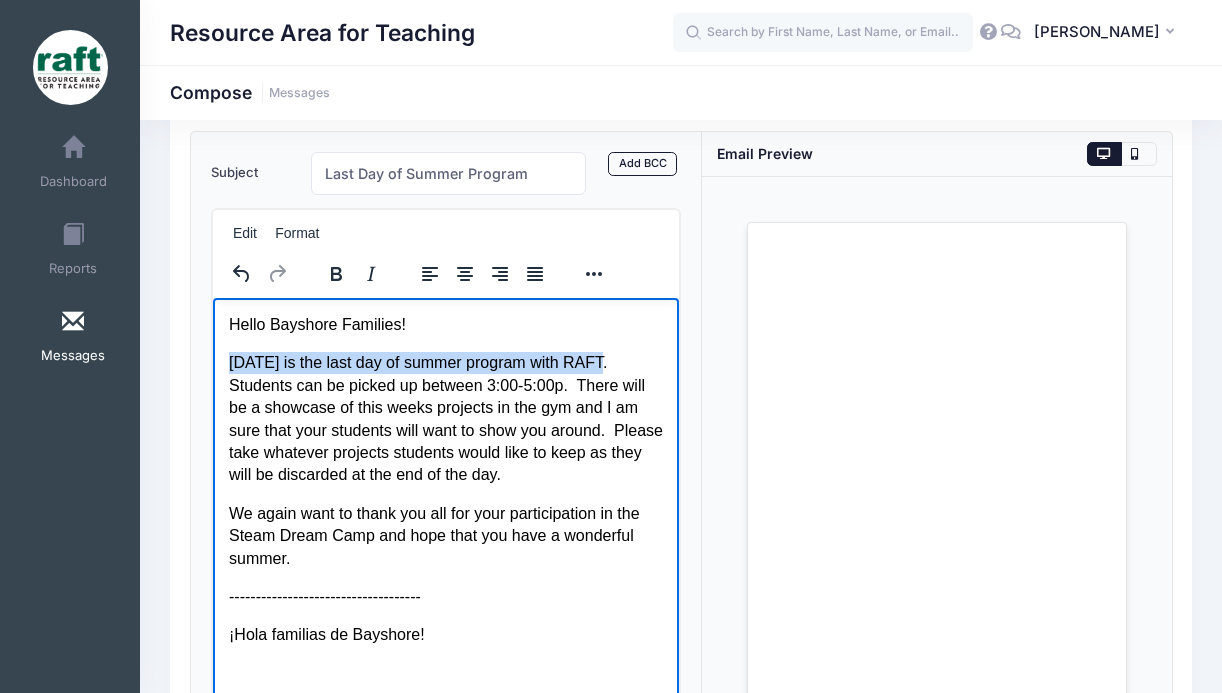 drag, startPoint x: 612, startPoint y: 360, endPoint x: 205, endPoint y: 369, distance: 407.0995 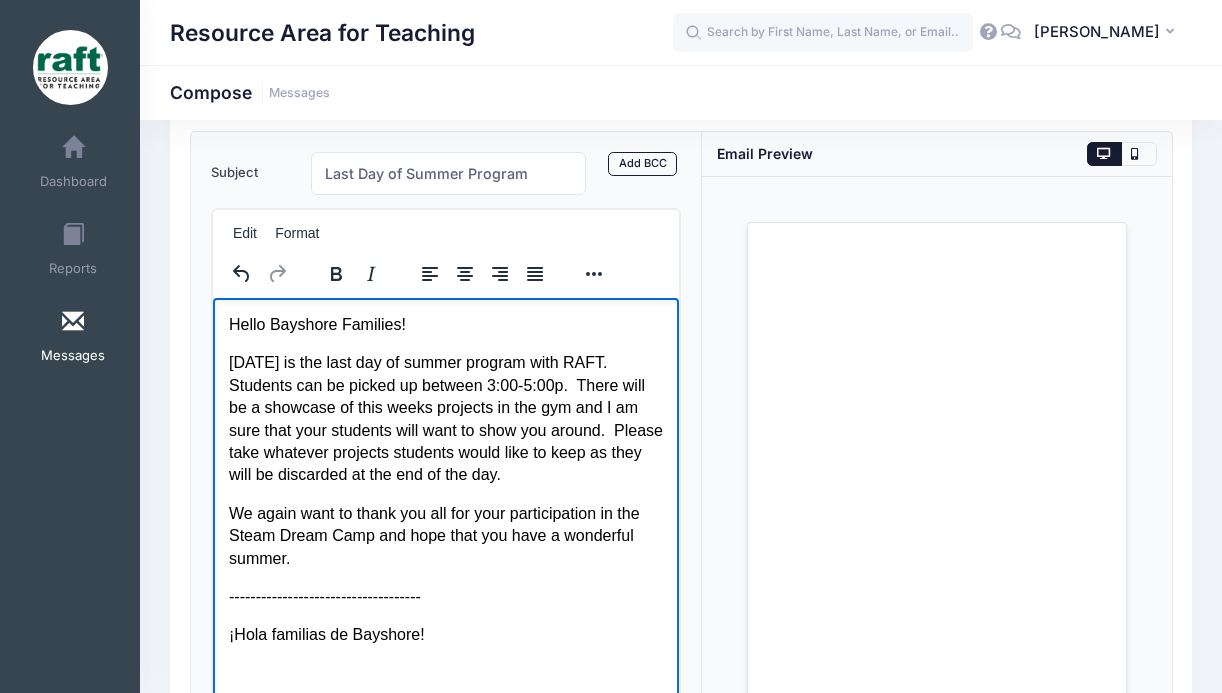 click on "Hello Bayshore Families! [DATE] is the last day of summer program with RAFT. St udents can be picked up between 3:00-5:00p.  There will be a showcase of this weeks projects in the gym and I am sure that your students will want to show you around.  Please take whatever projects students would like to keep as they will be discarded at the end of the day.   We again want to thank you all for your participation in the Steam Dream Camp and hope that you have a wonderful summer.                    ------------------------------------ ¡Hola familias de Bayshore!" at bounding box center (445, 479) 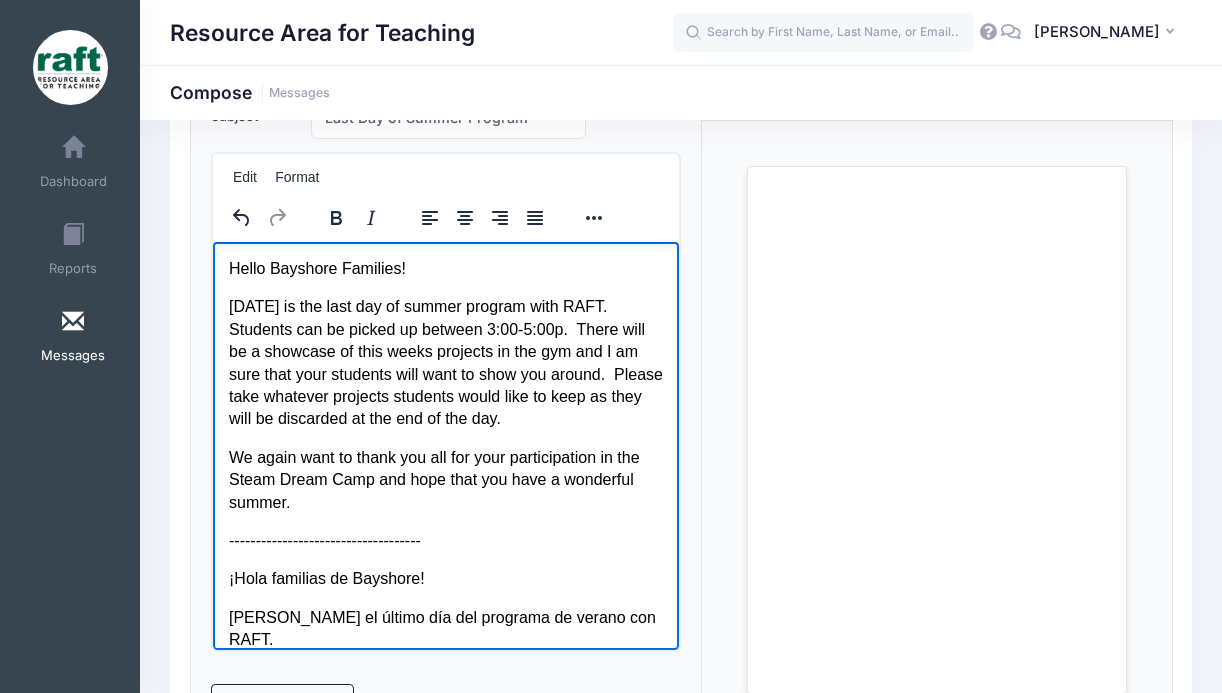 scroll, scrollTop: 161, scrollLeft: 0, axis: vertical 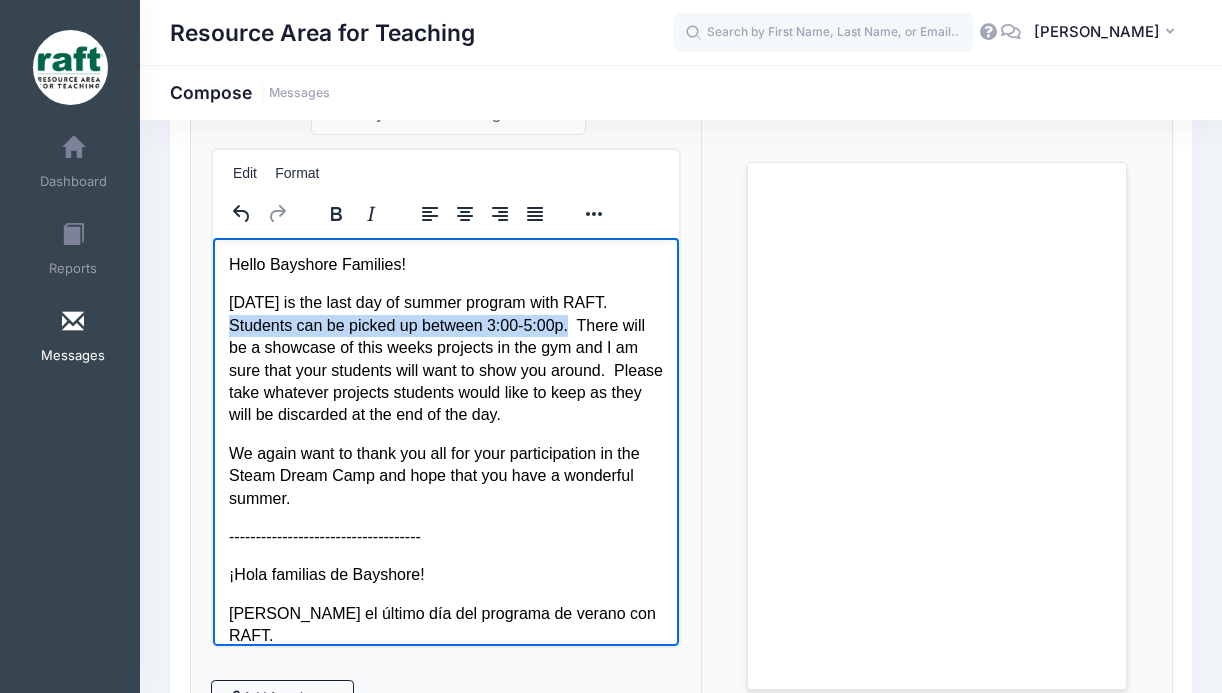drag, startPoint x: 581, startPoint y: 325, endPoint x: 212, endPoint y: 323, distance: 369.00543 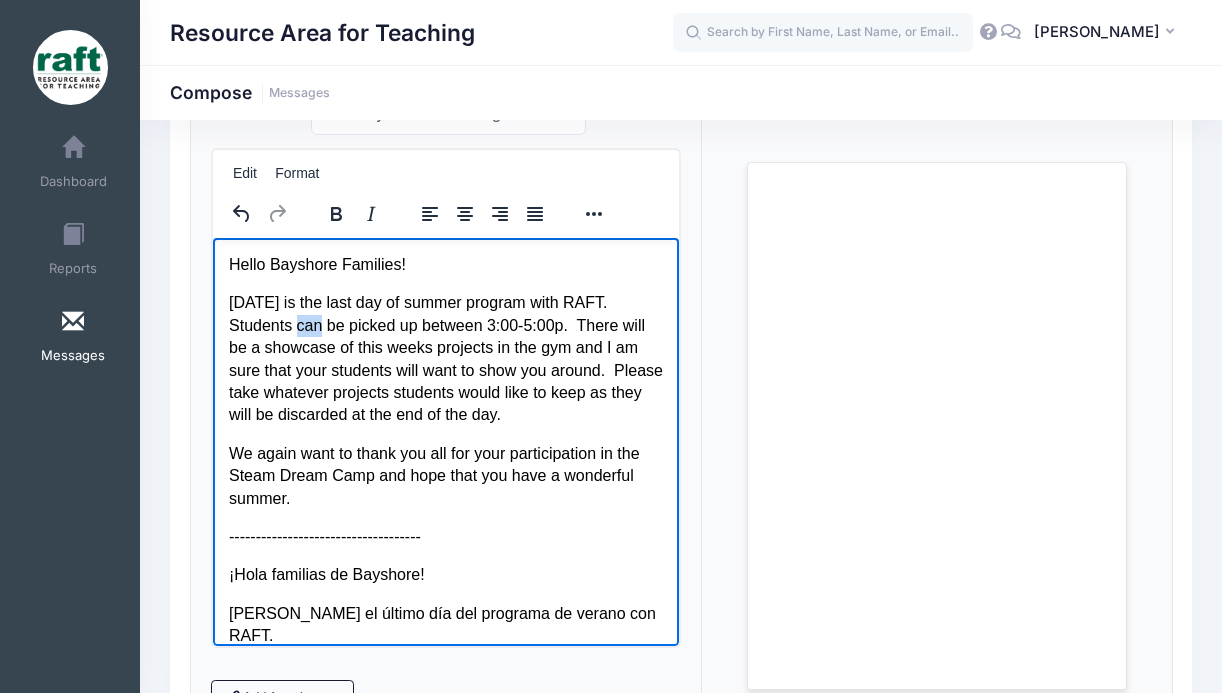 click on "[DATE] is the last day of summer program with RAFT. St udents can be picked up between 3:00-5:00p.  There will be a showcase of this weeks projects in the gym and I am sure that your students will want to show you around.  Please take whatever projects students would like to keep as they will be discarded at the end of the day." at bounding box center (445, 358) 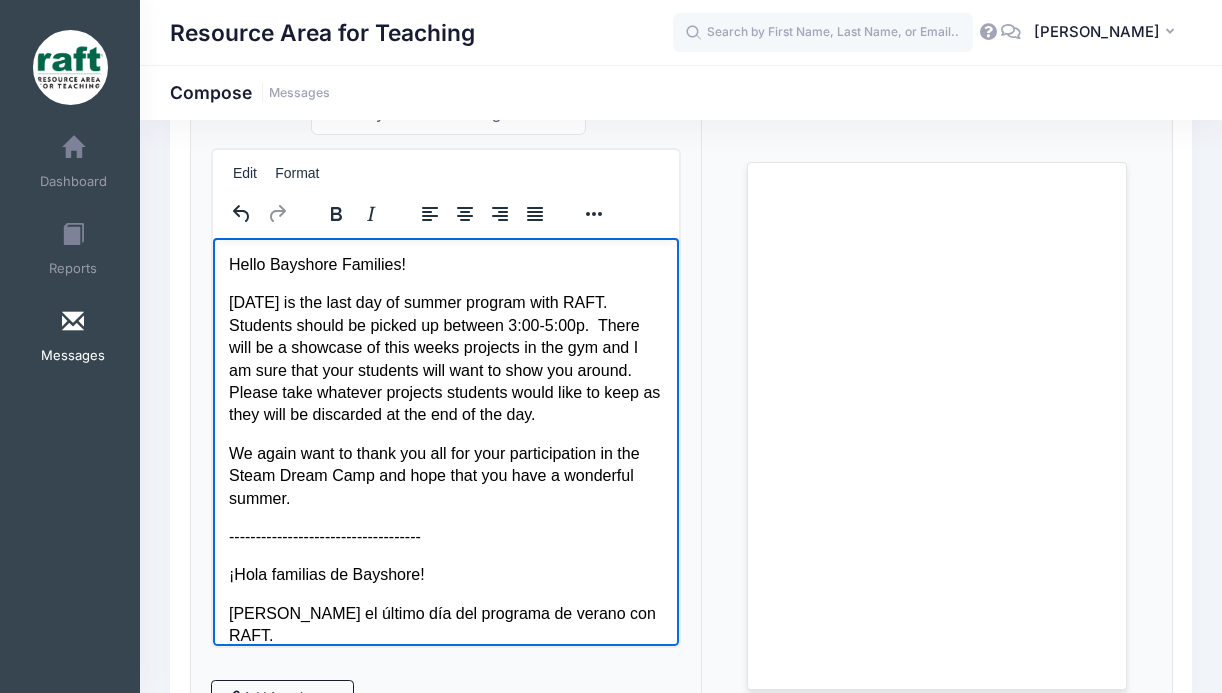 click on "[PERSON_NAME] el último día del programa de verano con RAFT." at bounding box center [445, 624] 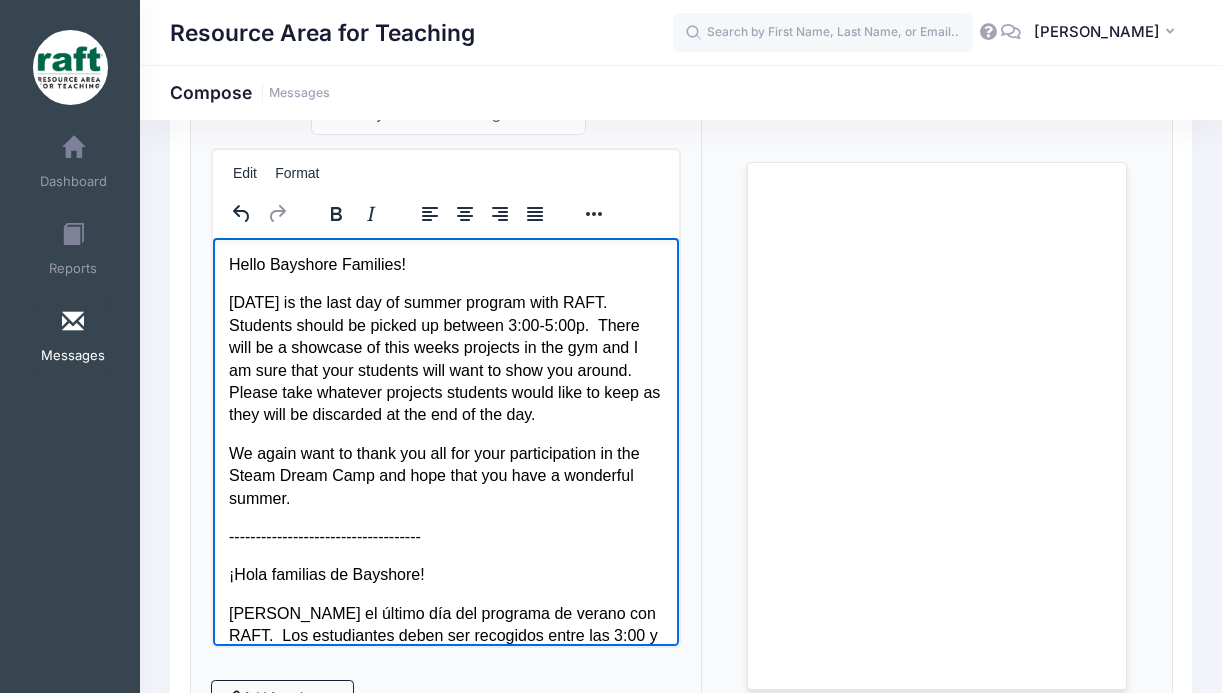 scroll, scrollTop: 40, scrollLeft: 0, axis: vertical 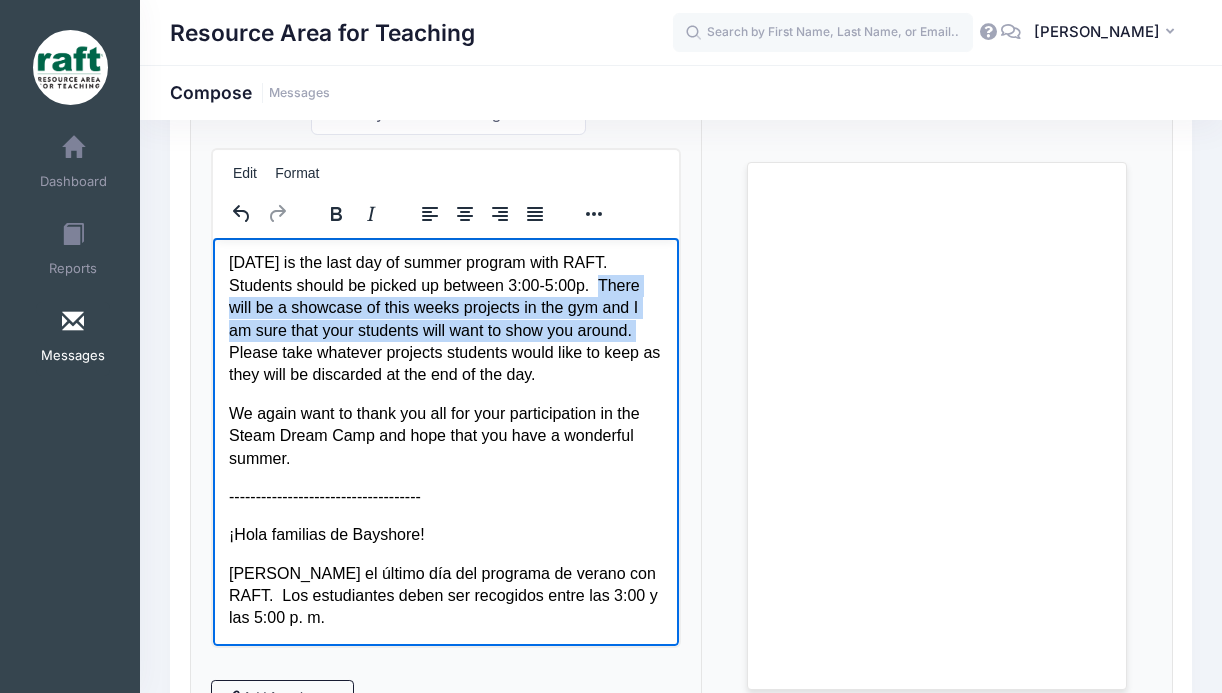 drag, startPoint x: 611, startPoint y: 283, endPoint x: 643, endPoint y: 333, distance: 59.36329 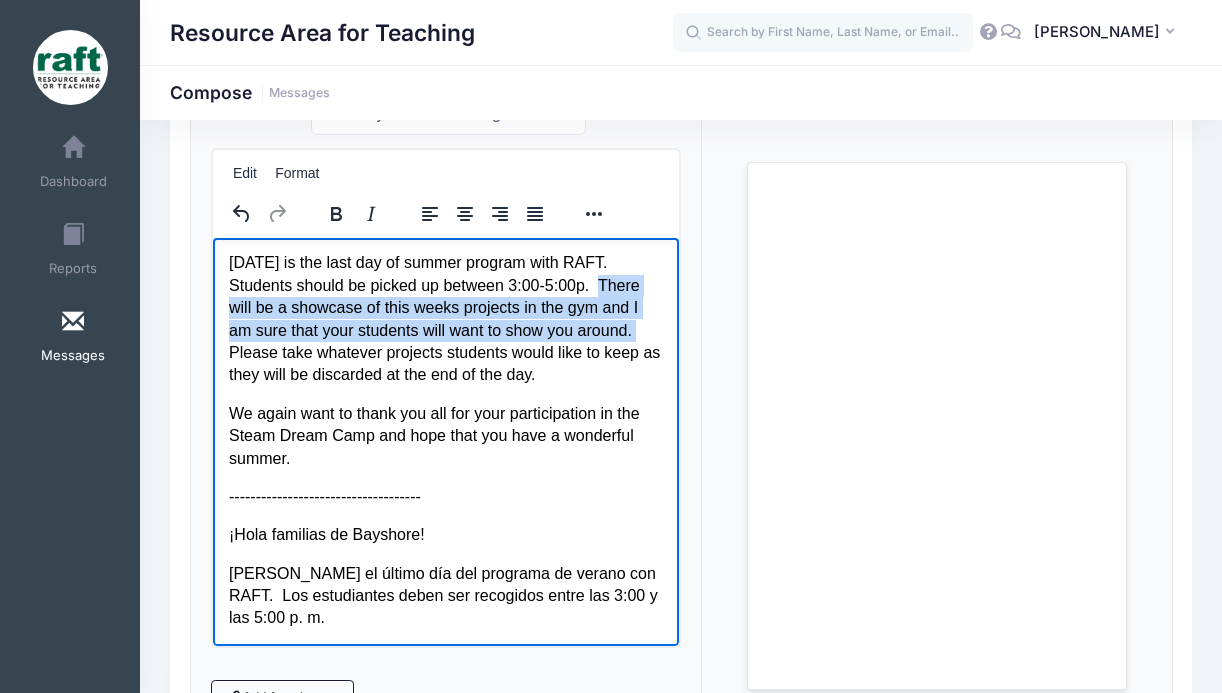 click on "[DATE] is the last day of summer program with RAFT. St udents should be picked up between 3:00-5:00p.  There will be a showcase of this weeks projects in the gym and I am sure that your students will want to show you around.  Please take whatever projects students would like to keep as they will be discarded at the end of the day." at bounding box center [445, 318] 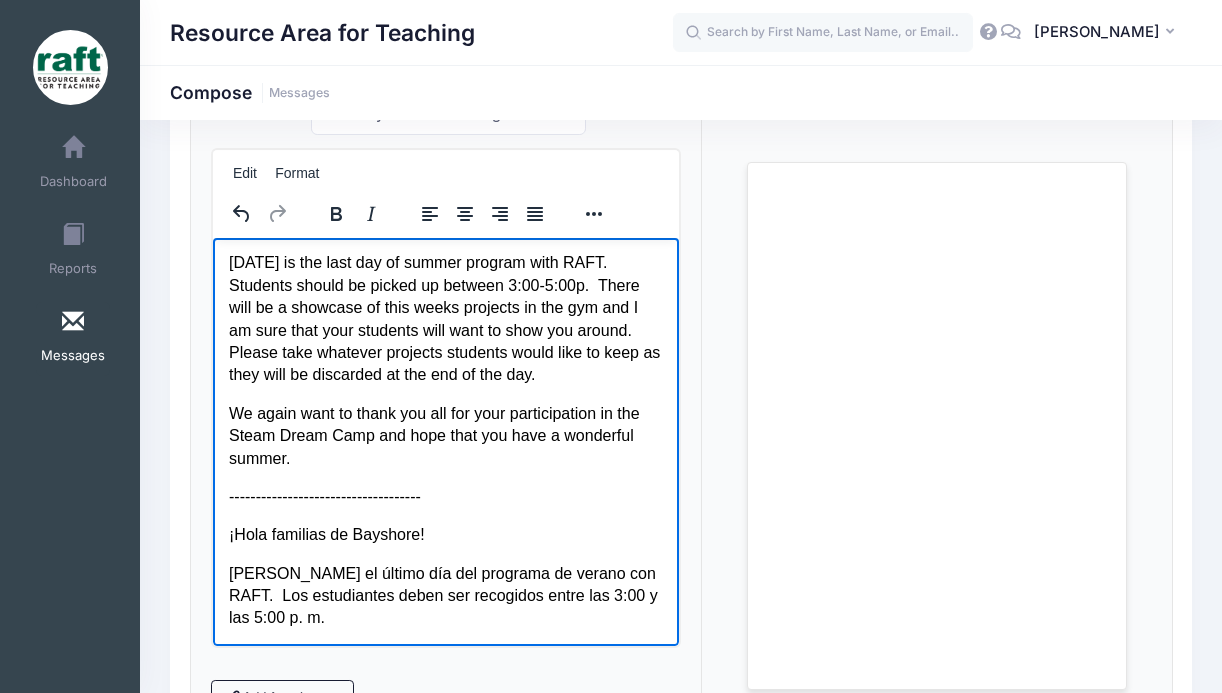 click on "[PERSON_NAME] el último día del programa de verano con RAFT.  Los estudiantes deben ser recogidos entre las 3:00 y las 5:00 p. m." at bounding box center [445, 595] 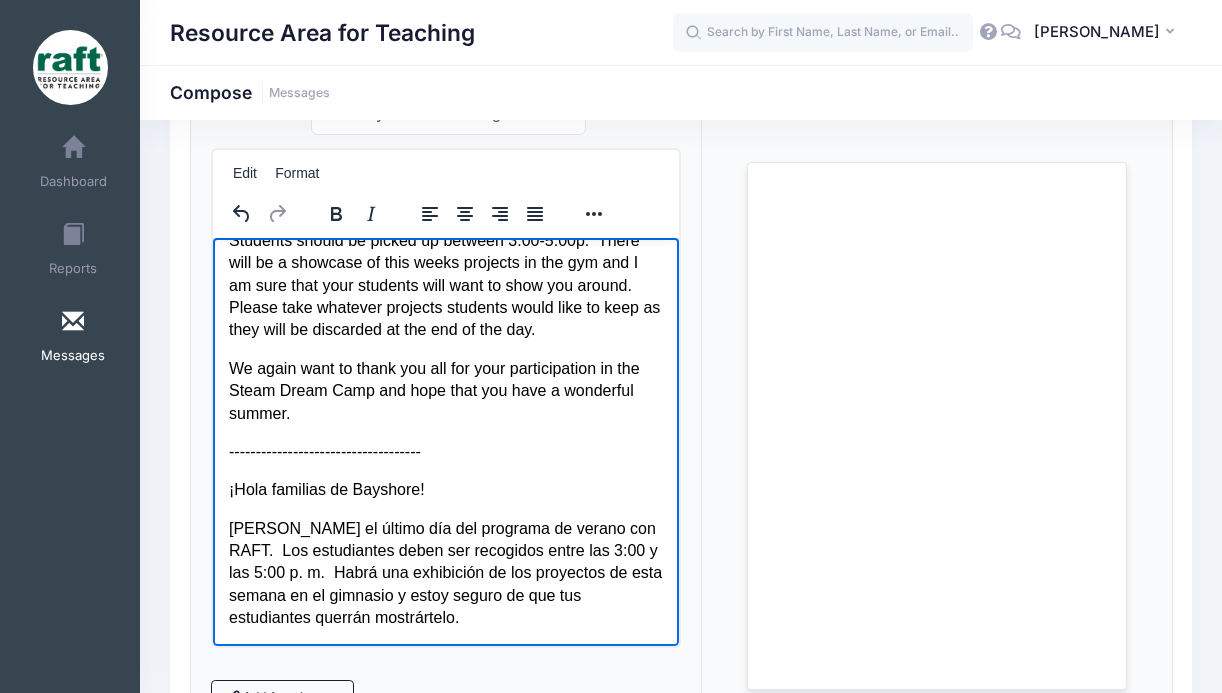 drag, startPoint x: 571, startPoint y: 330, endPoint x: 219, endPoint y: 312, distance: 352.45993 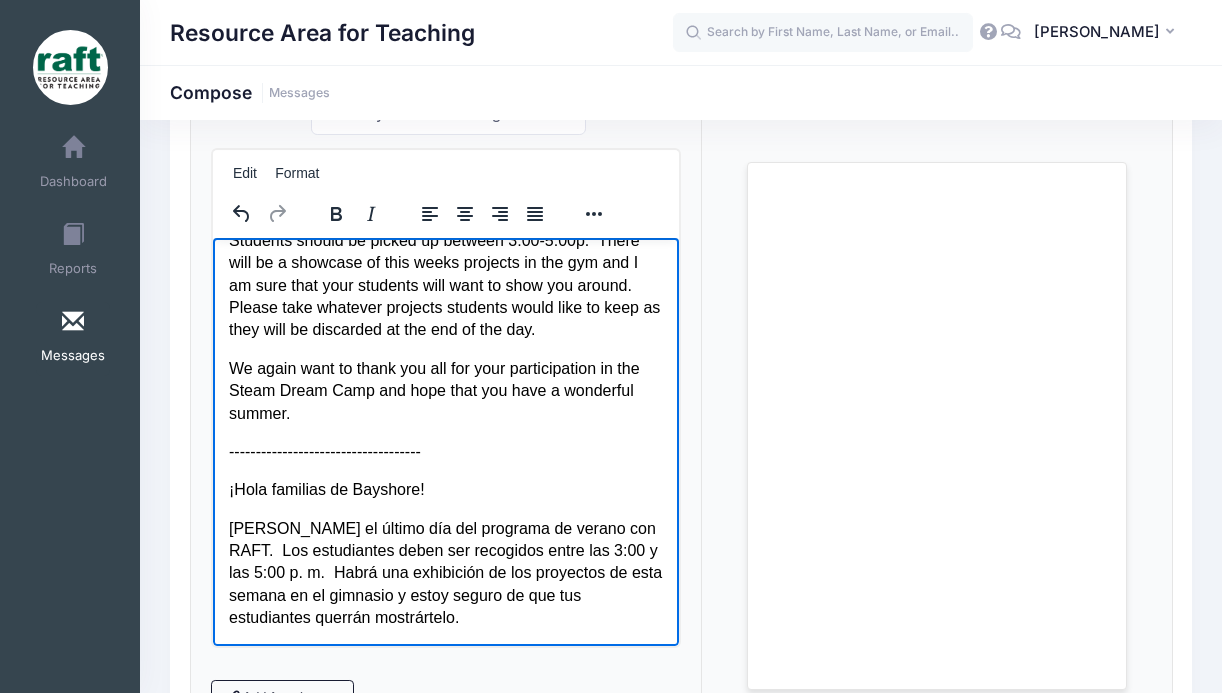 click on "Hello Bayshore Families! [DATE] is the last day of summer program with RAFT. St udents should be picked up between 3:00-5:00p.  There will be a showcase of this weeks projects in the gym and I am sure that your students will want to show you around.  Please take whatever projects students would like to keep as they will be discarded at the end of the day.   We again want to thank you all for your participation in the Steam Dream Camp and hope that you have a wonderful summer.                    ------------------------------------ ¡Hola familias de Bayshore! [PERSON_NAME] el último día del programa de verano con RAFT.  Los estudiantes deben ser recogidos entre las 3:00 y las 5:00 p. m.  Habrá una exhibición de los proyectos de esta semana en el gimnasio y estoy seguro de que tus estudiantes querrán mostrártelo." at bounding box center (445, 398) 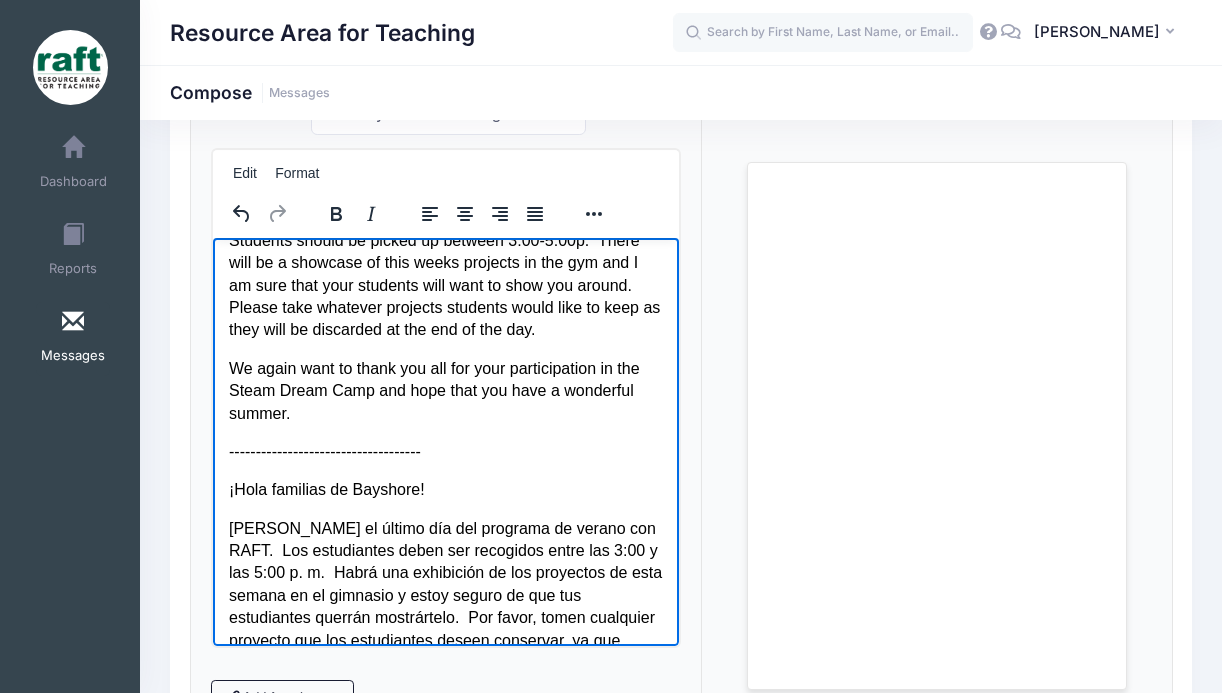 scroll, scrollTop: 129, scrollLeft: 0, axis: vertical 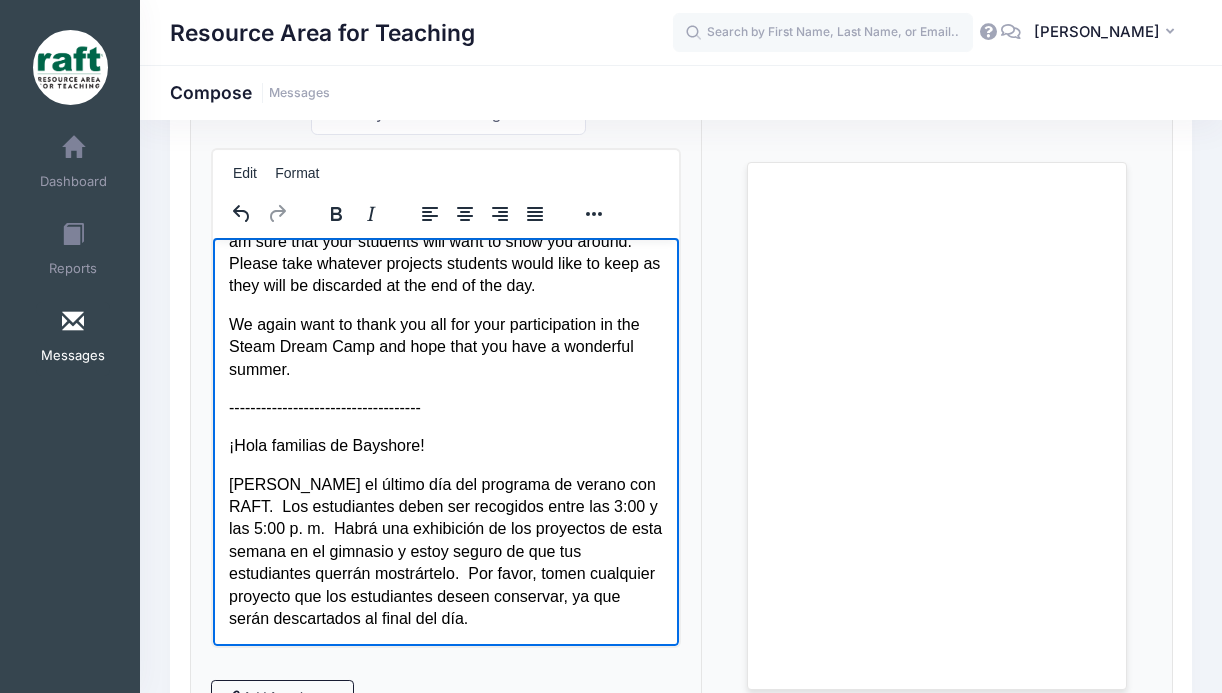 drag, startPoint x: 298, startPoint y: 378, endPoint x: 217, endPoint y: 327, distance: 95.71834 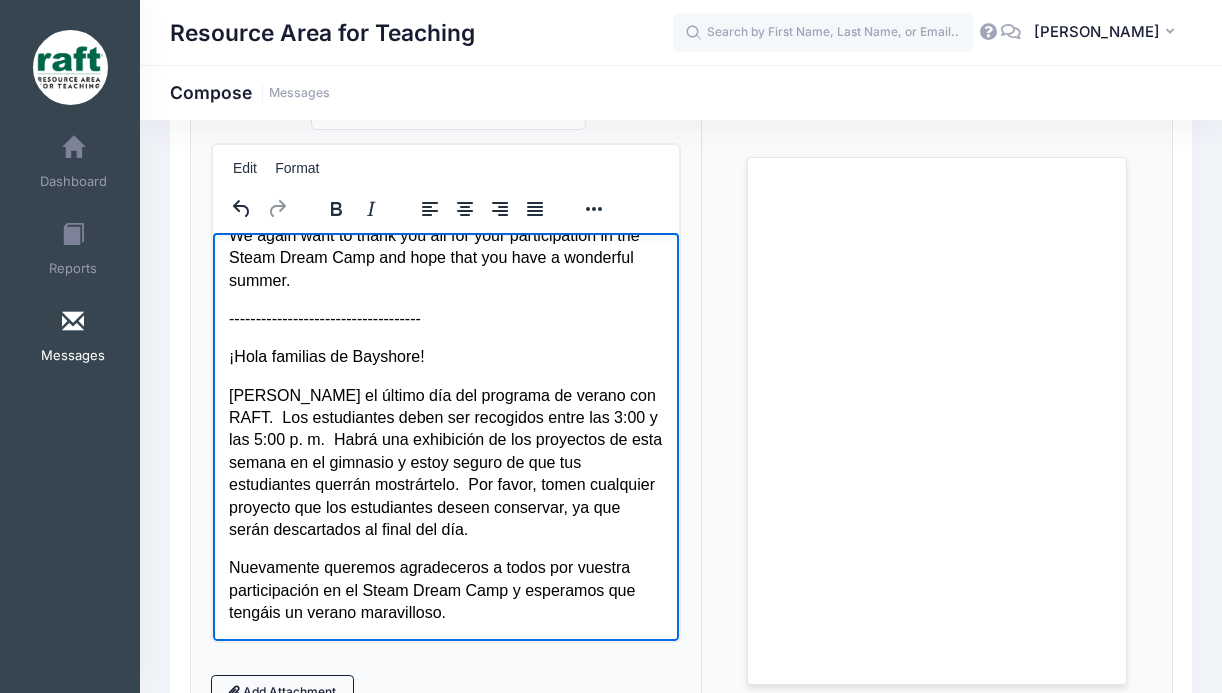 scroll, scrollTop: 359, scrollLeft: 0, axis: vertical 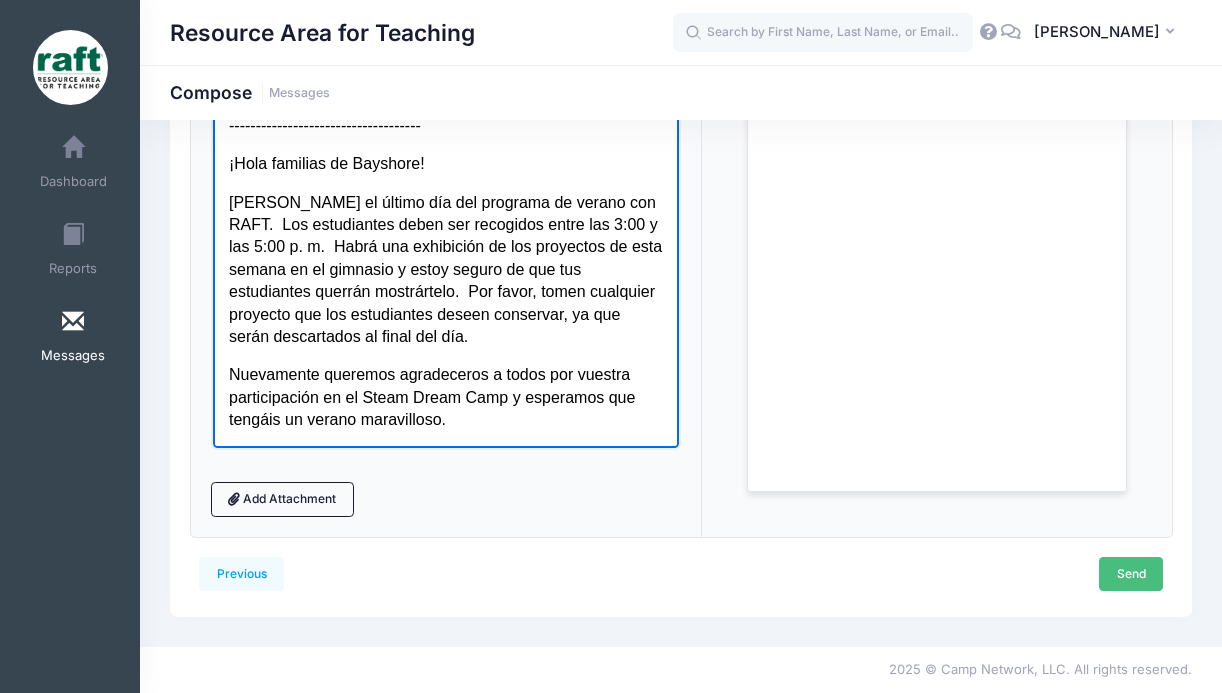 click on "Send" at bounding box center (1131, 574) 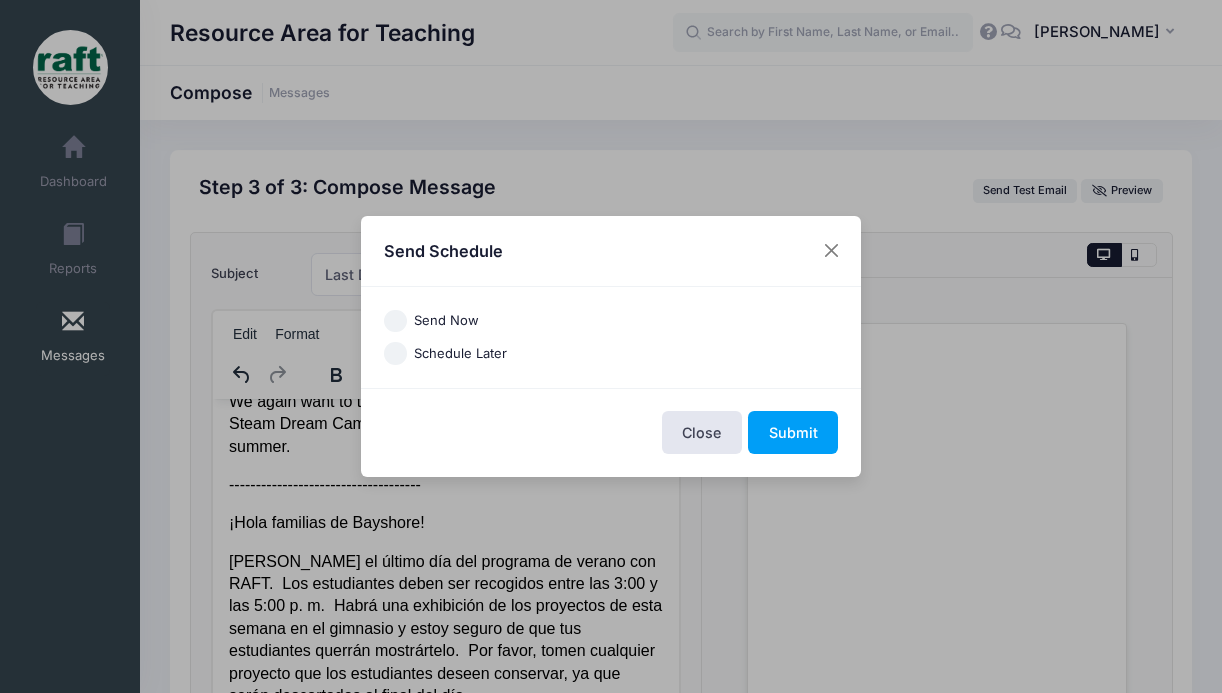 click on "Send Now" at bounding box center (395, 321) 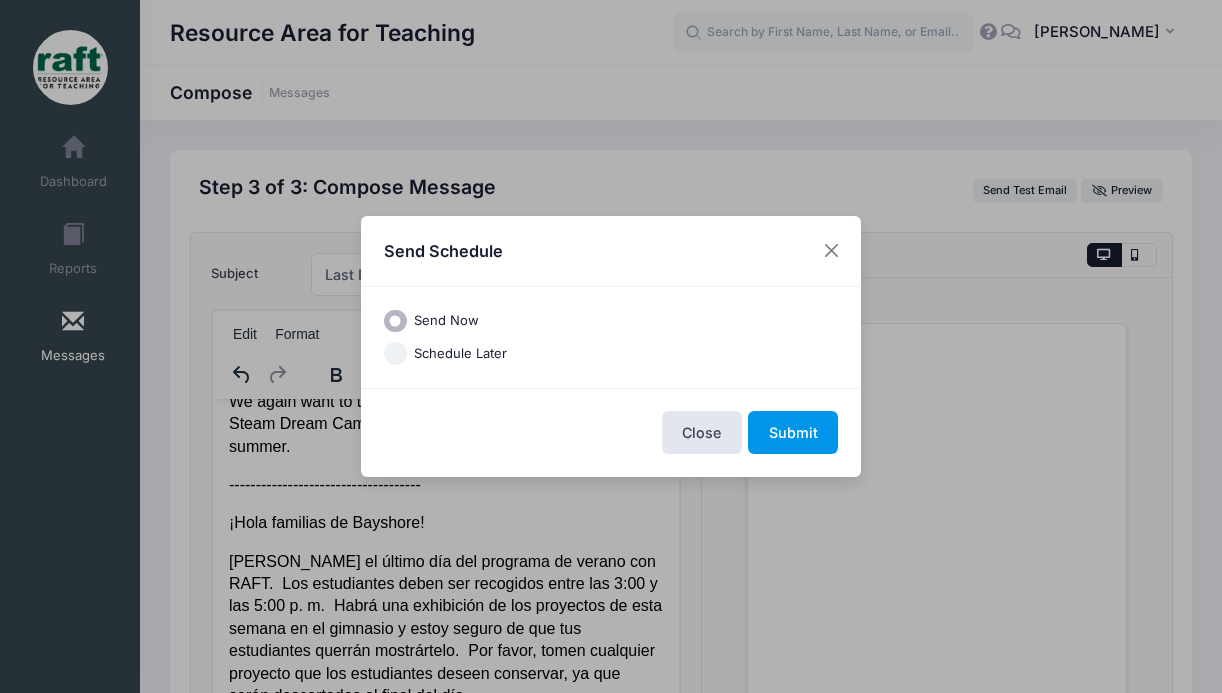 click on "Submit" at bounding box center [793, 432] 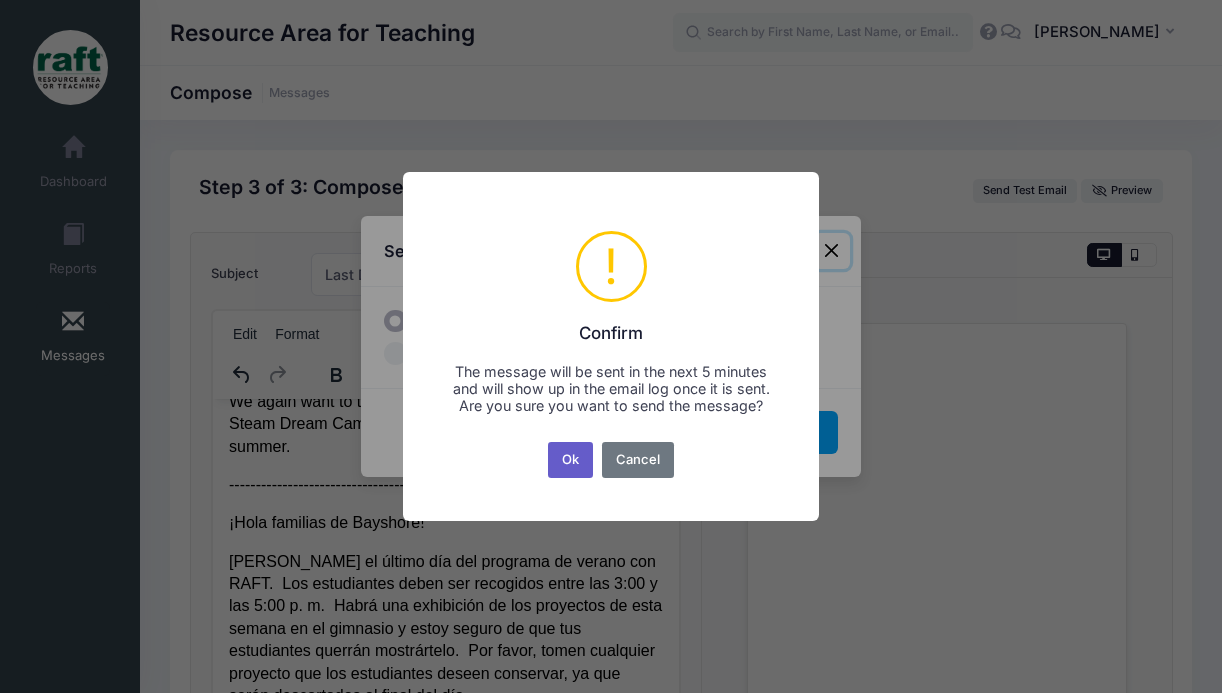 click on "Ok" at bounding box center (571, 460) 